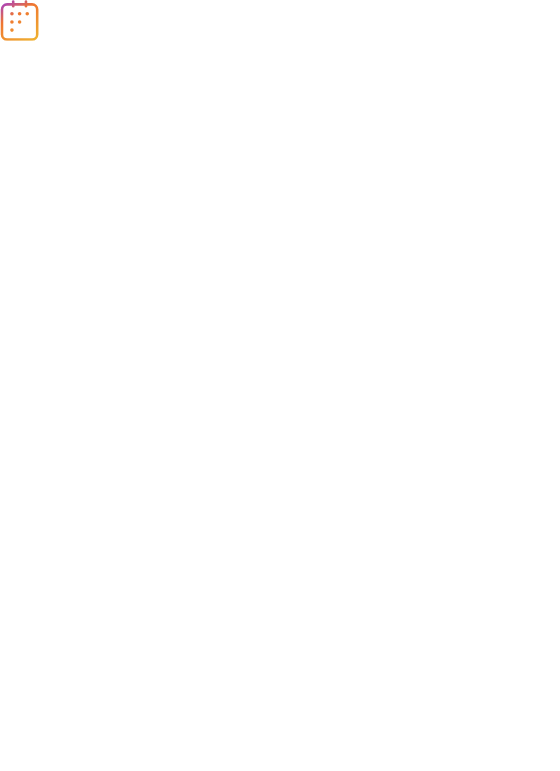 scroll, scrollTop: 0, scrollLeft: 0, axis: both 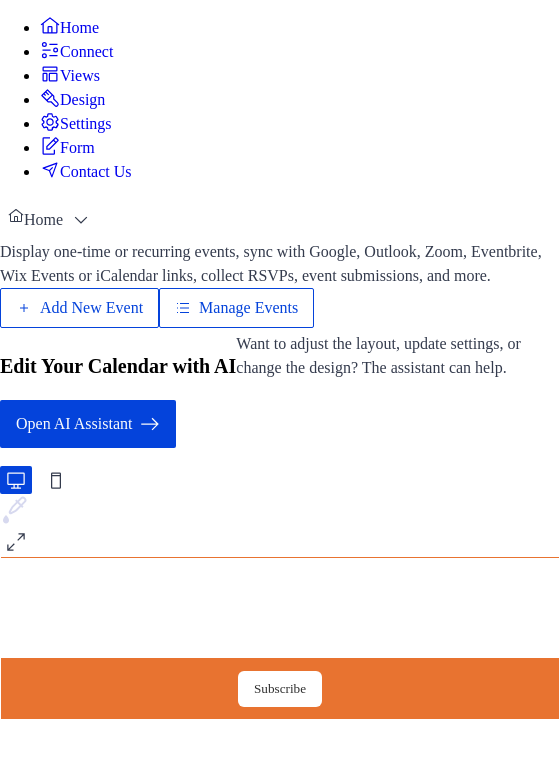 click on "Manage Events" at bounding box center (248, 308) 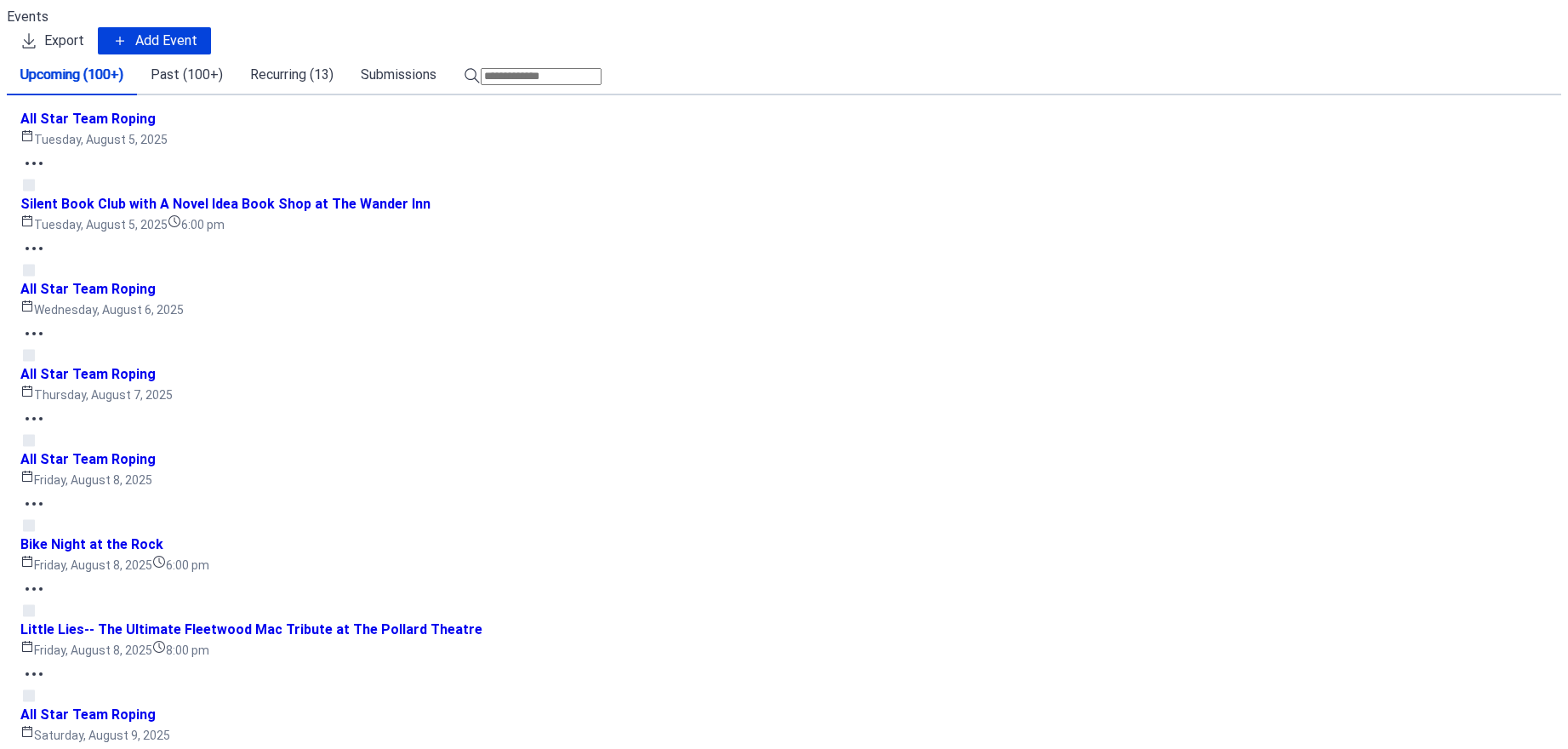 scroll, scrollTop: 0, scrollLeft: 0, axis: both 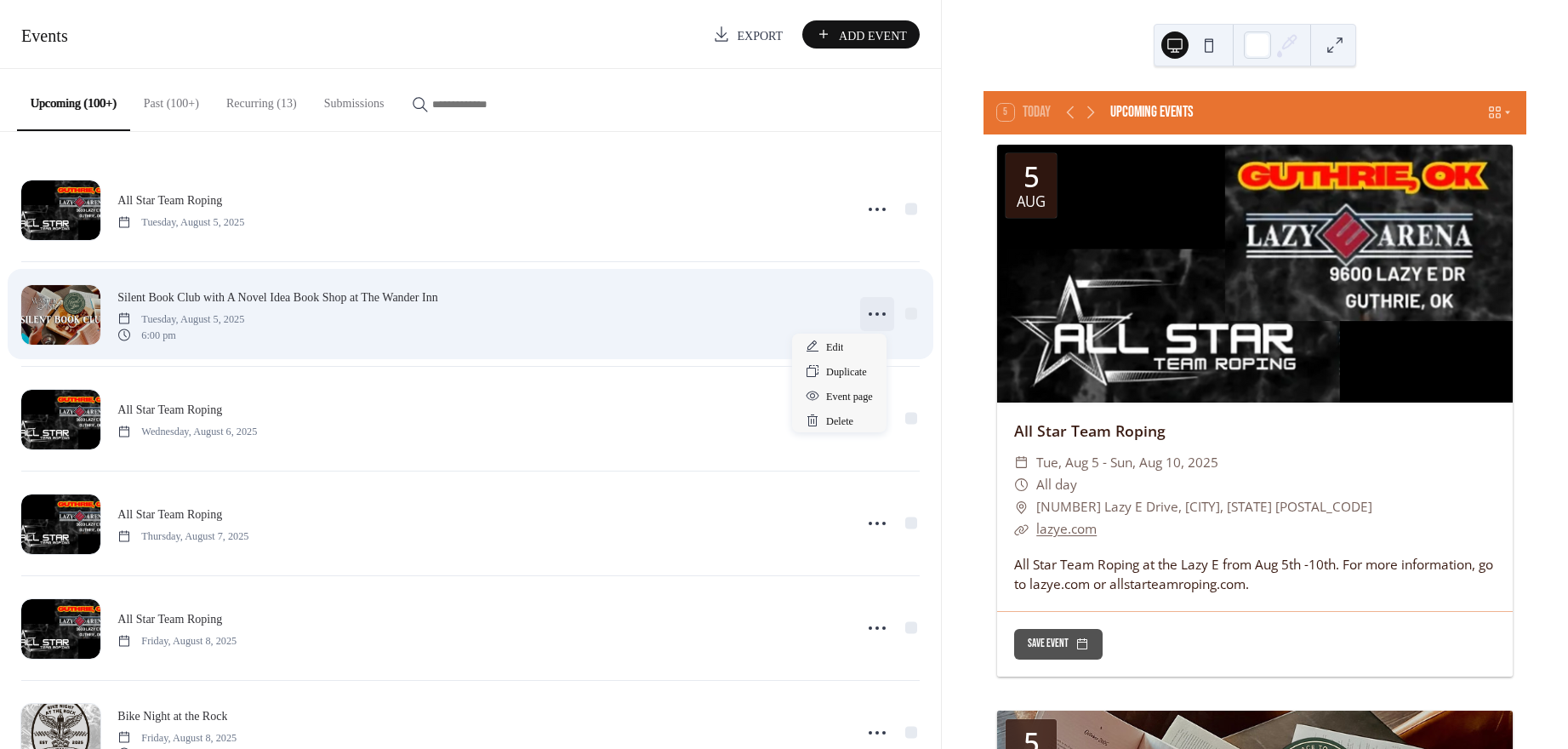 click 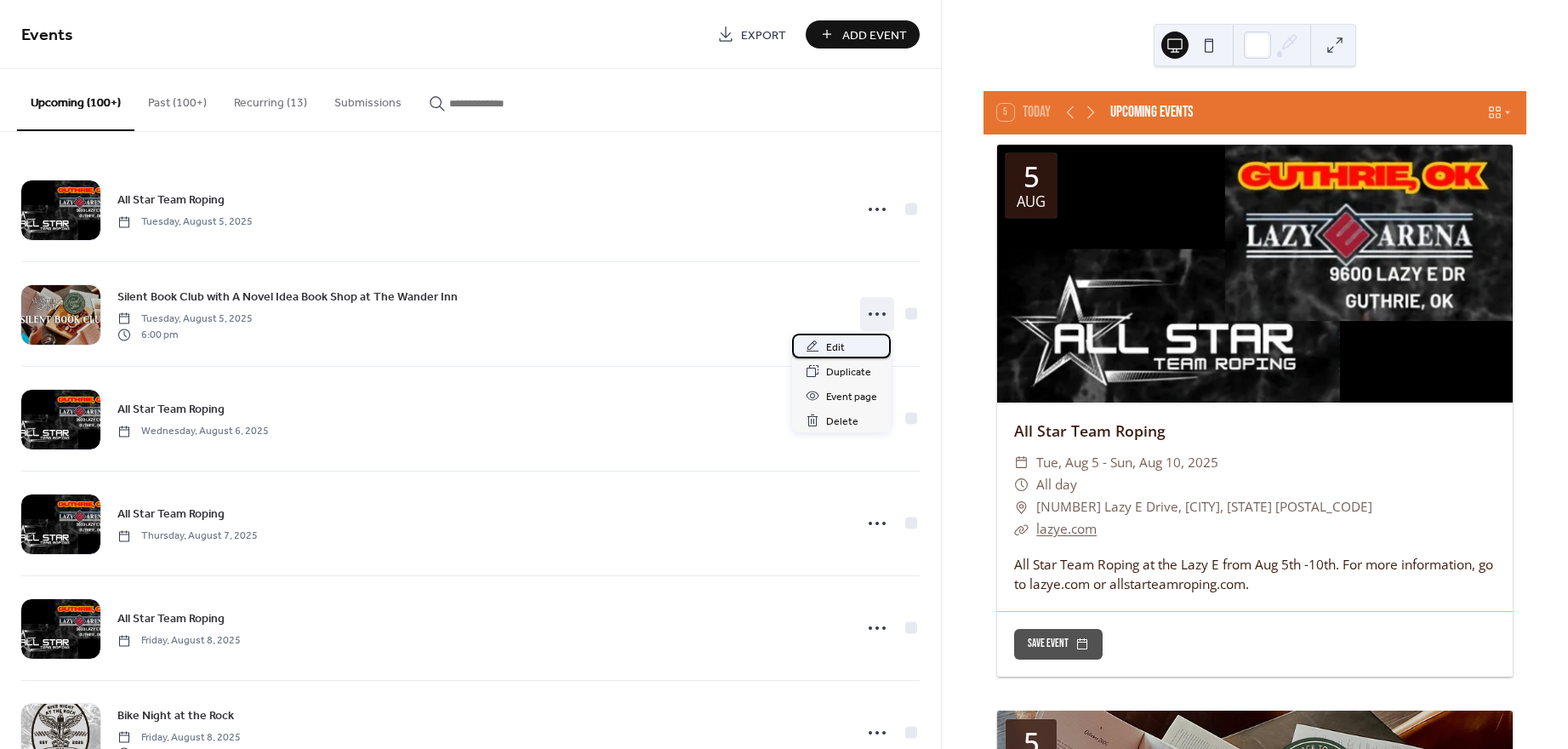 click on "Edit" at bounding box center (835, 347) 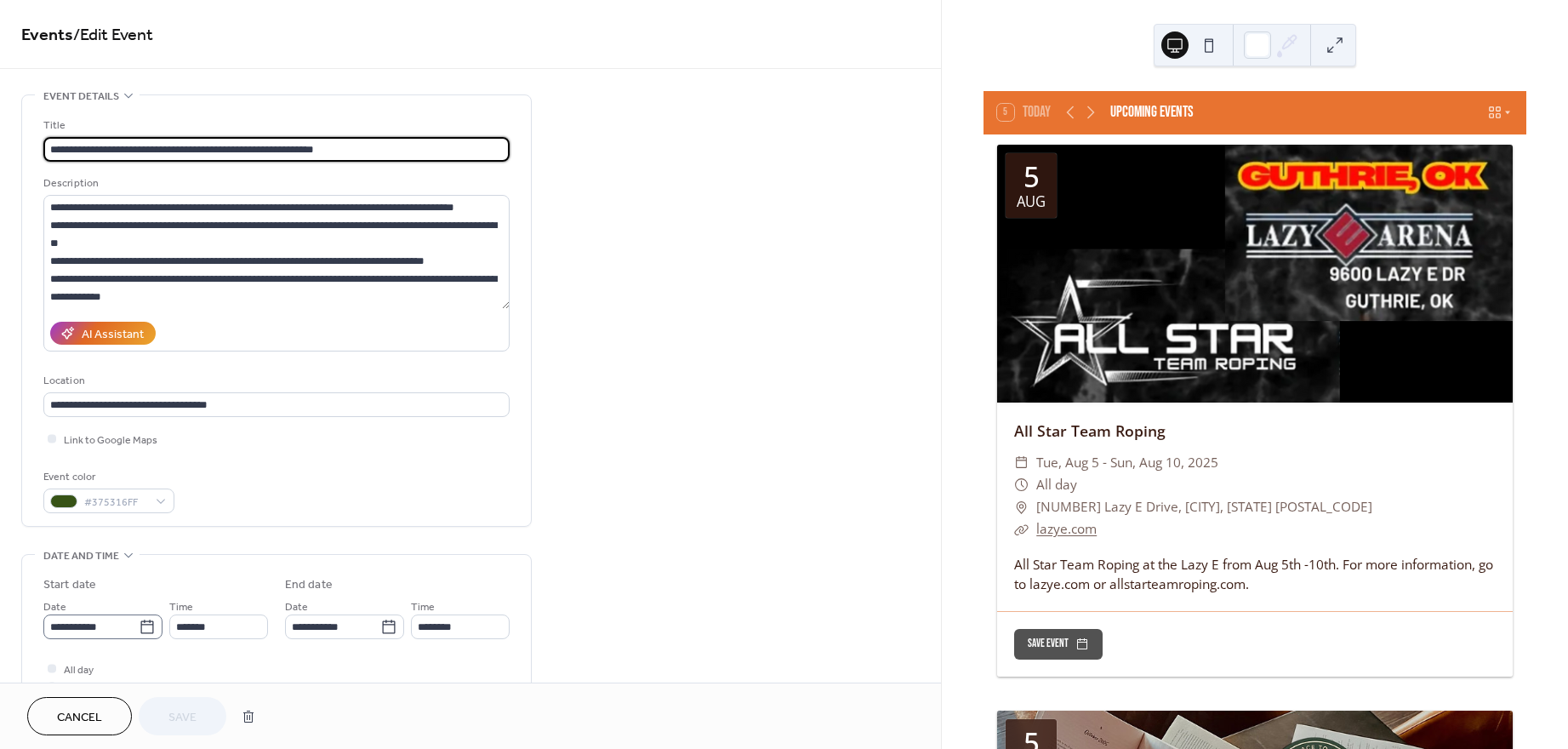 click 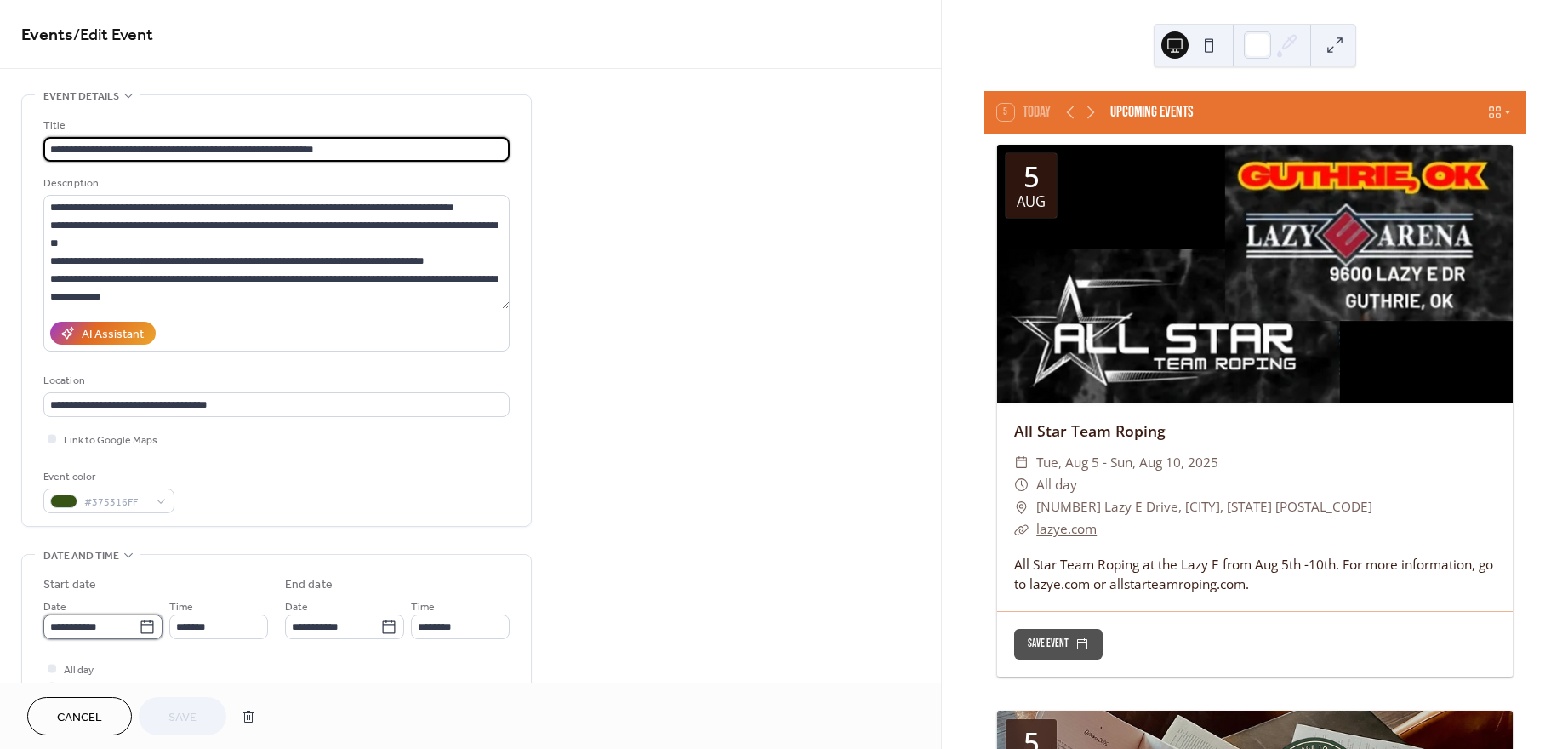 click on "**********" at bounding box center [91, 626] 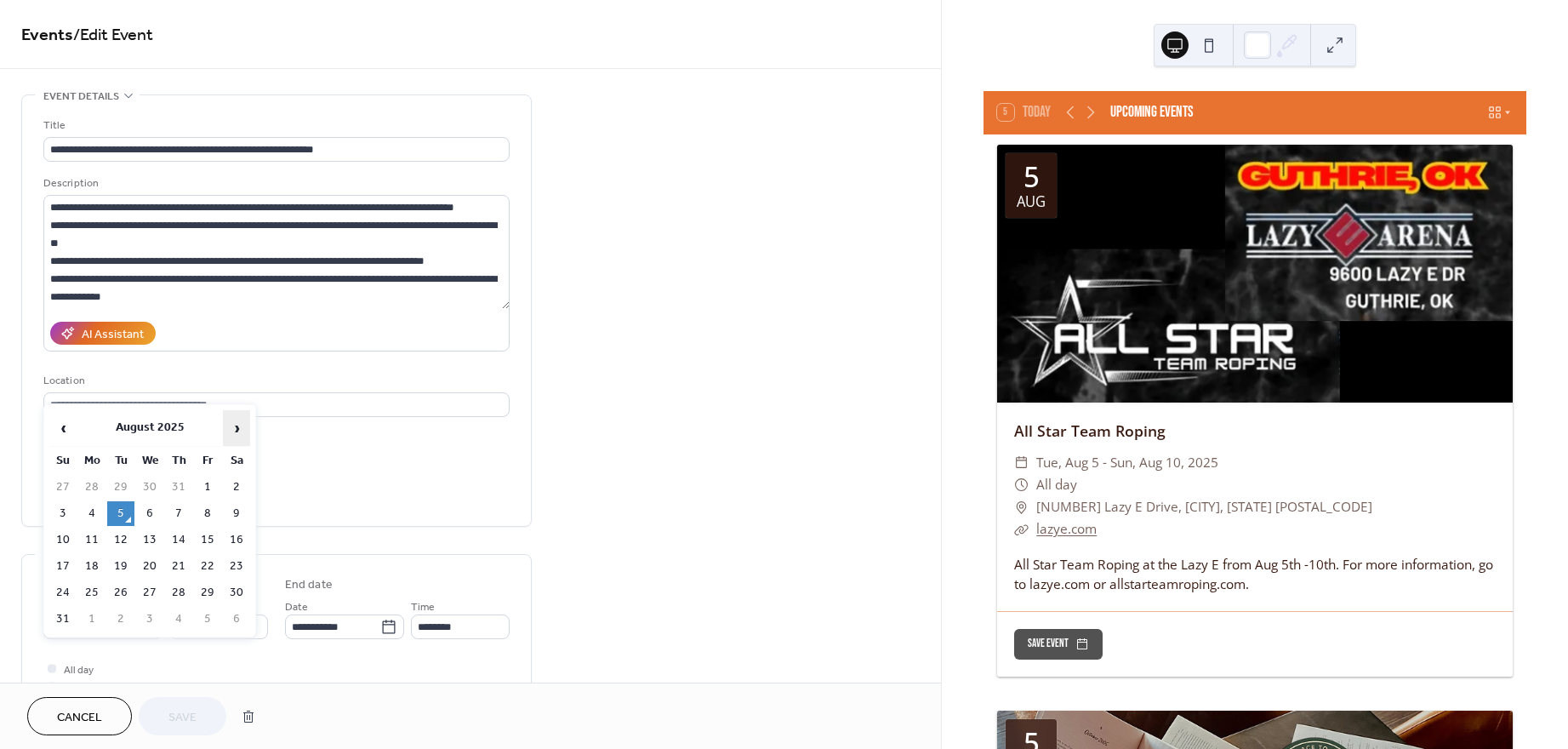 click on "›" at bounding box center [237, 428] 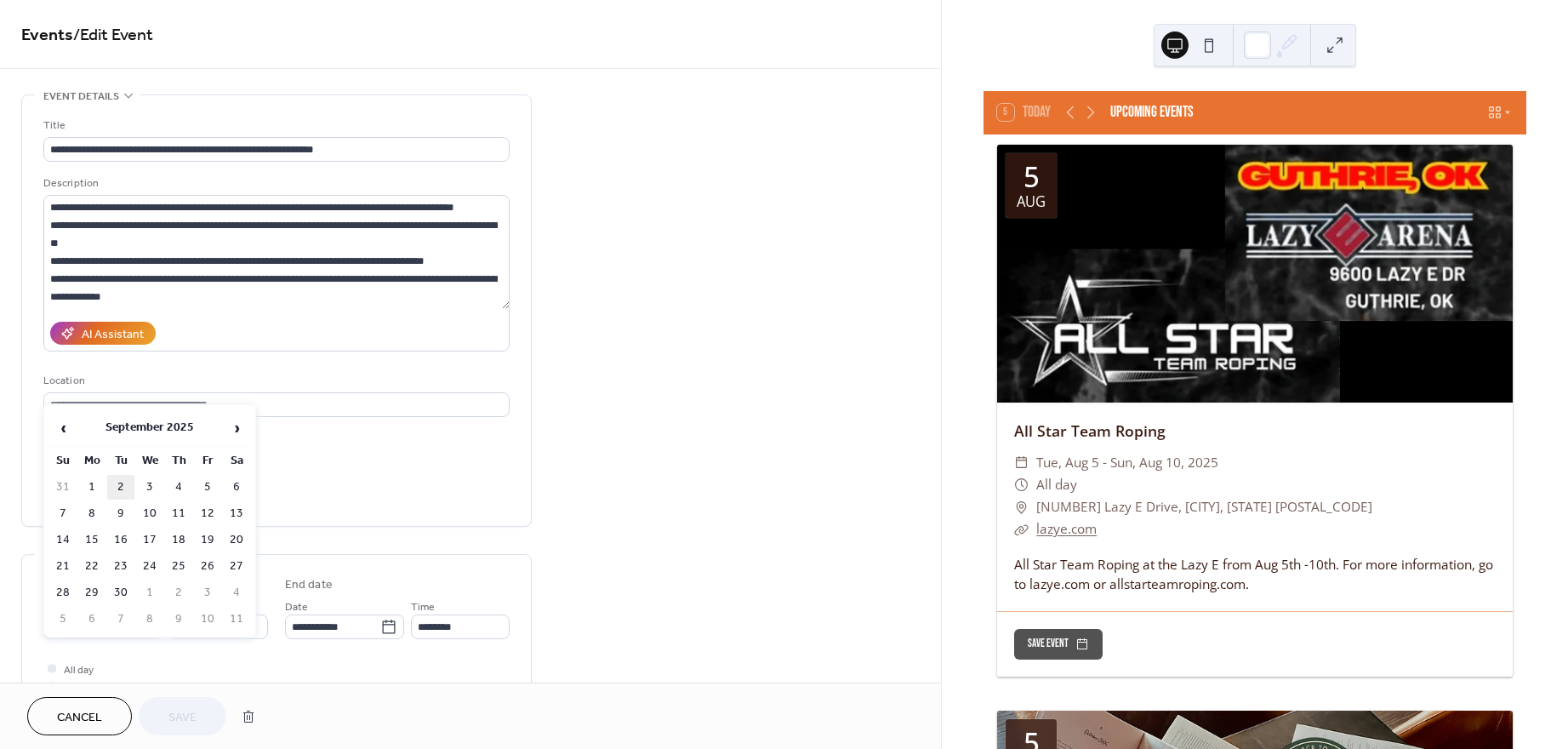 click on "2" at bounding box center (121, 487) 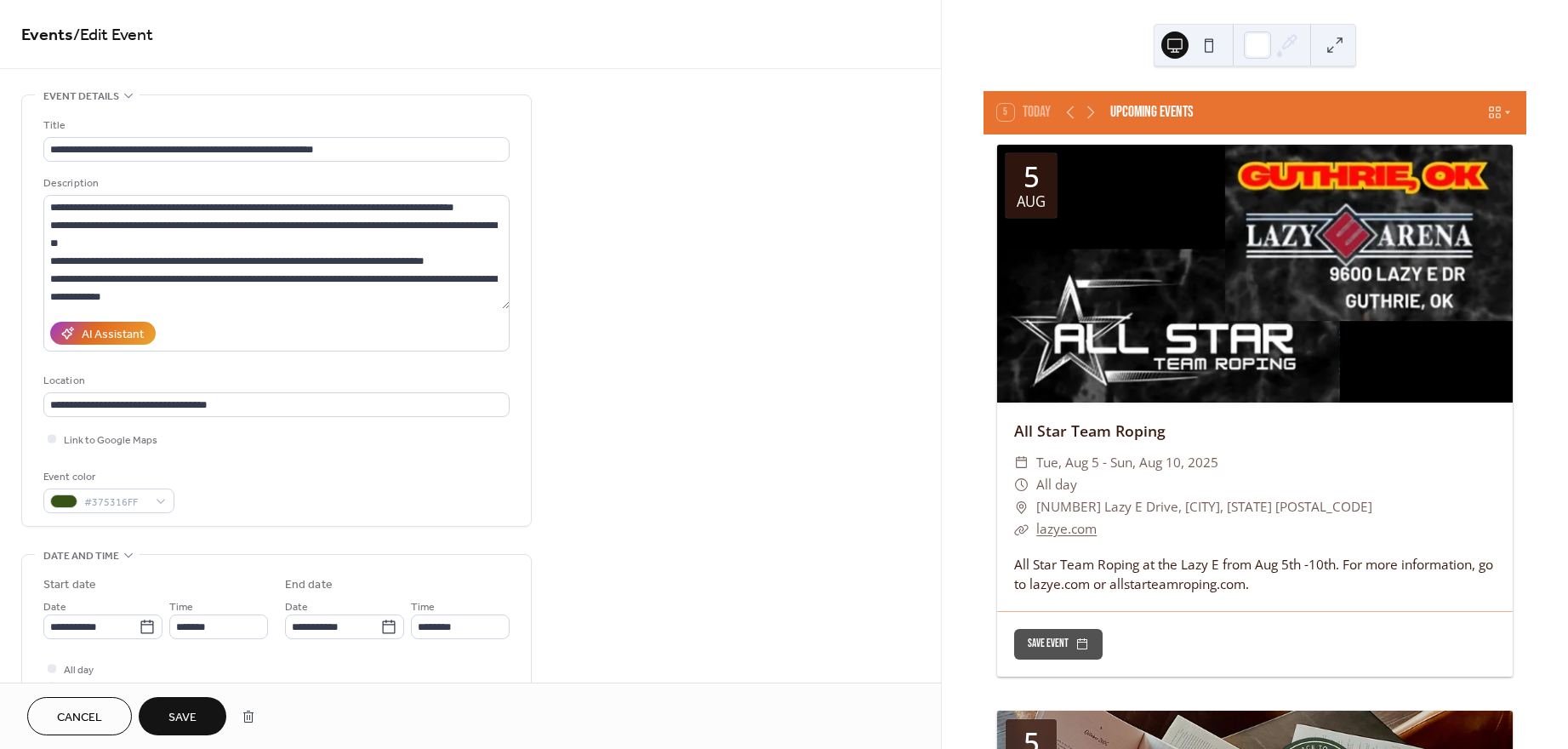 click on "Save" at bounding box center (182, 718) 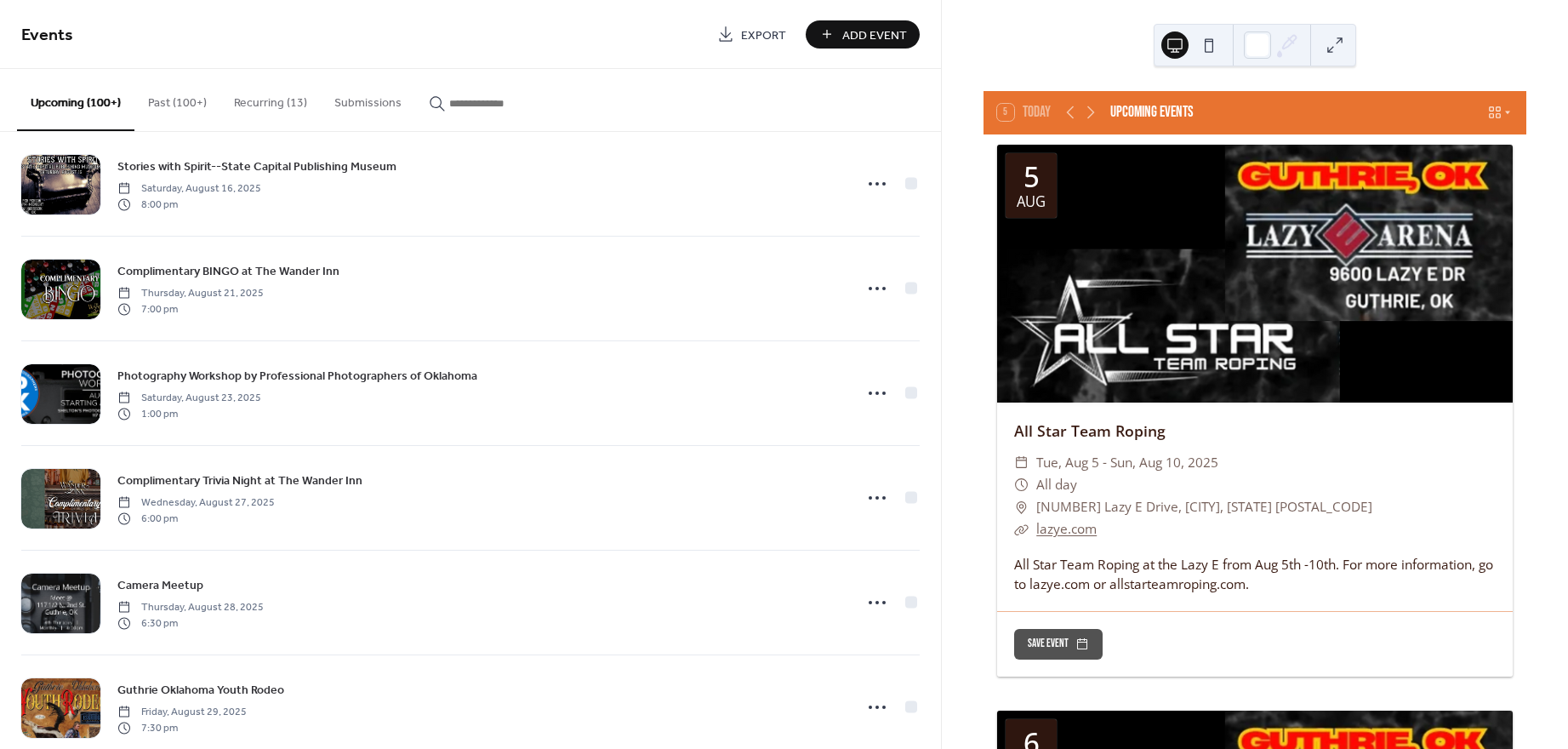 scroll, scrollTop: 1163, scrollLeft: 0, axis: vertical 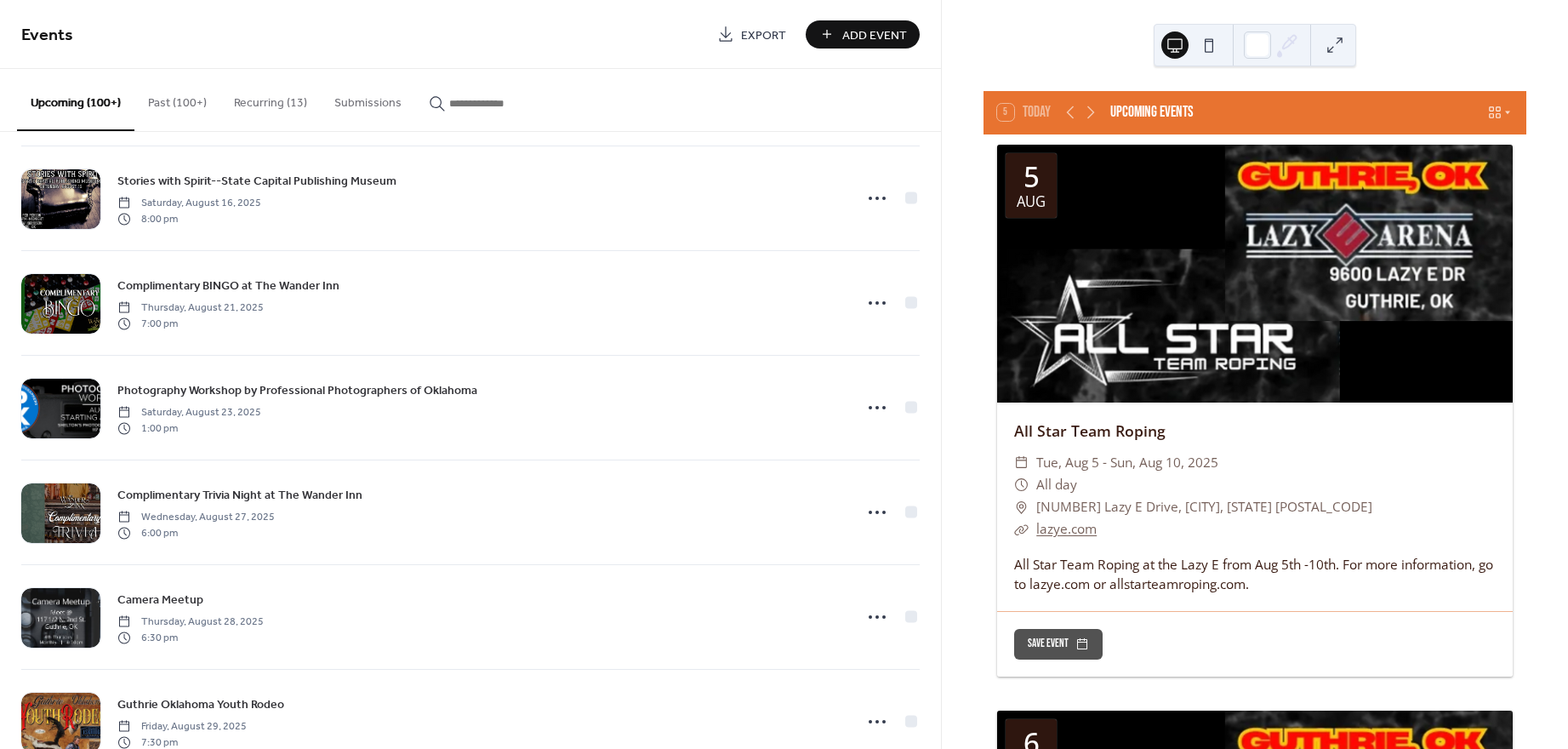 drag, startPoint x: 963, startPoint y: 383, endPoint x: 972, endPoint y: 277, distance: 106.381389 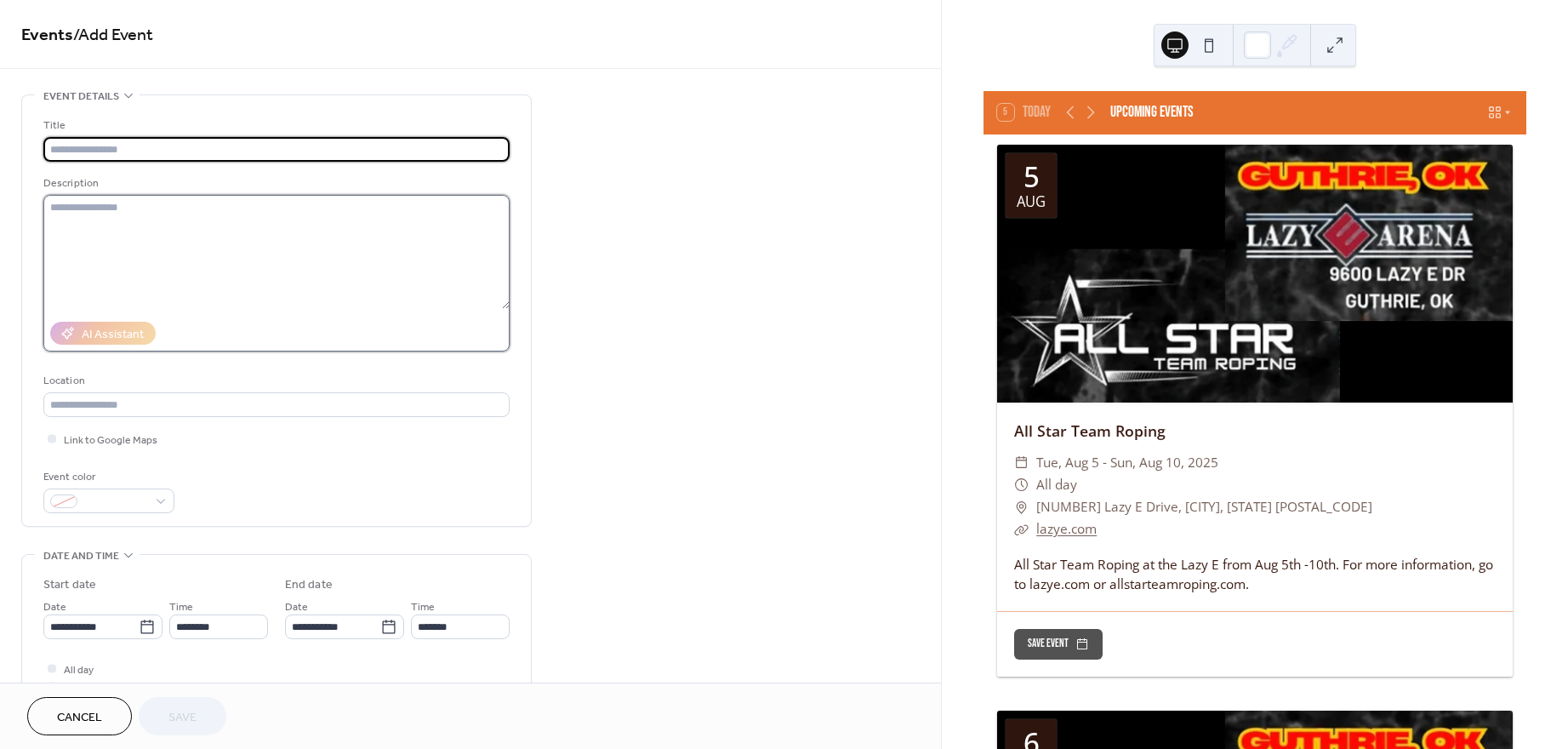 click at bounding box center (277, 252) 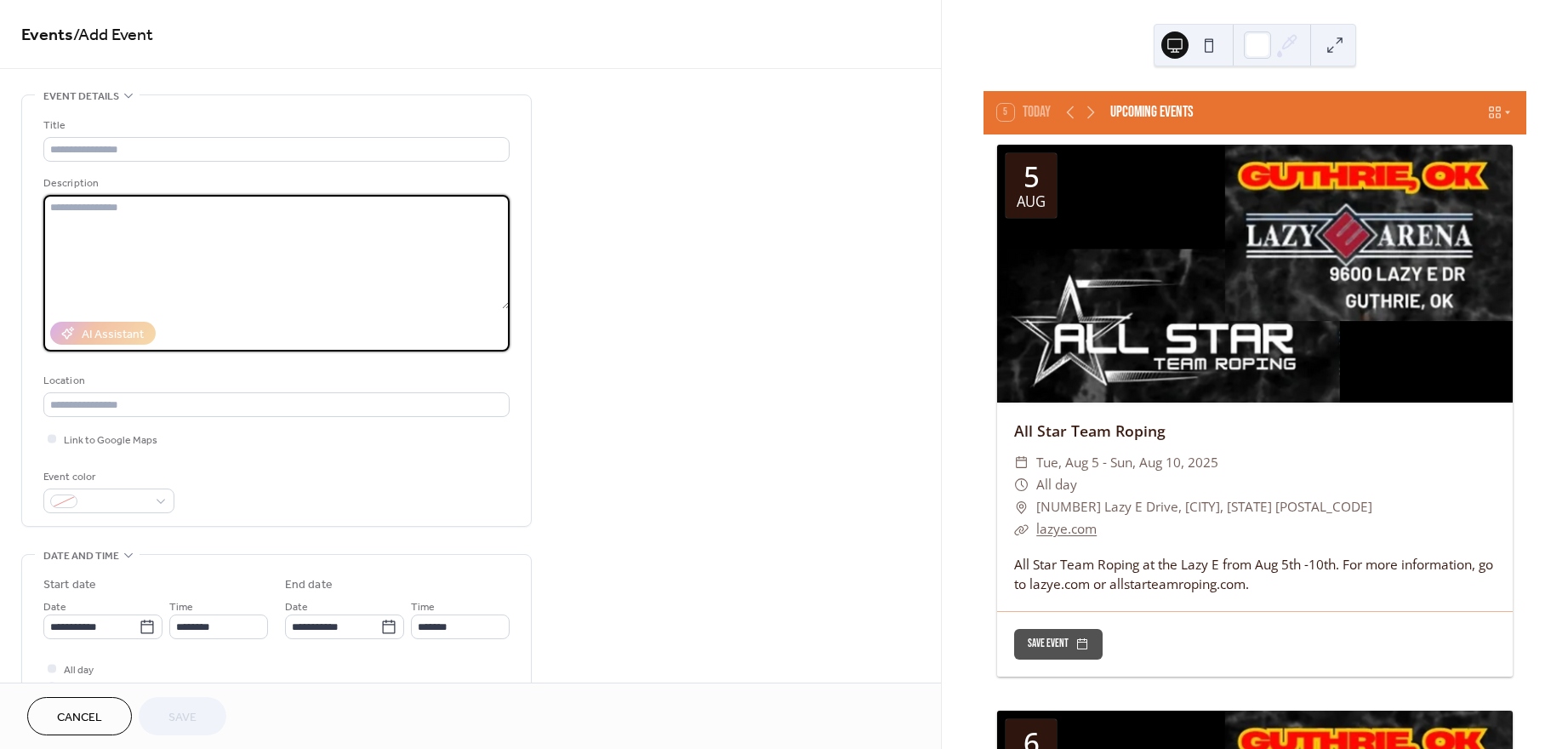 paste on "**********" 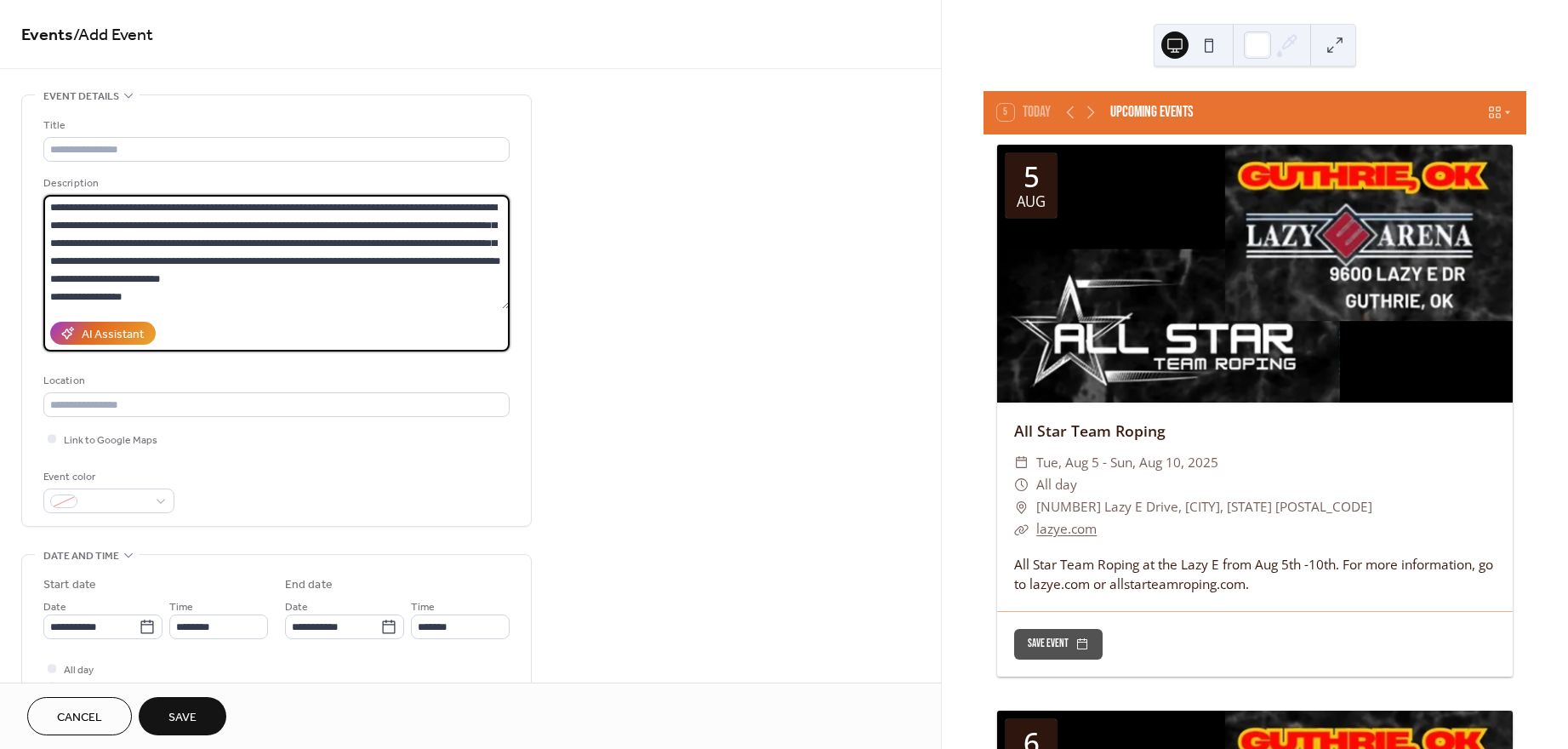 scroll, scrollTop: 69, scrollLeft: 0, axis: vertical 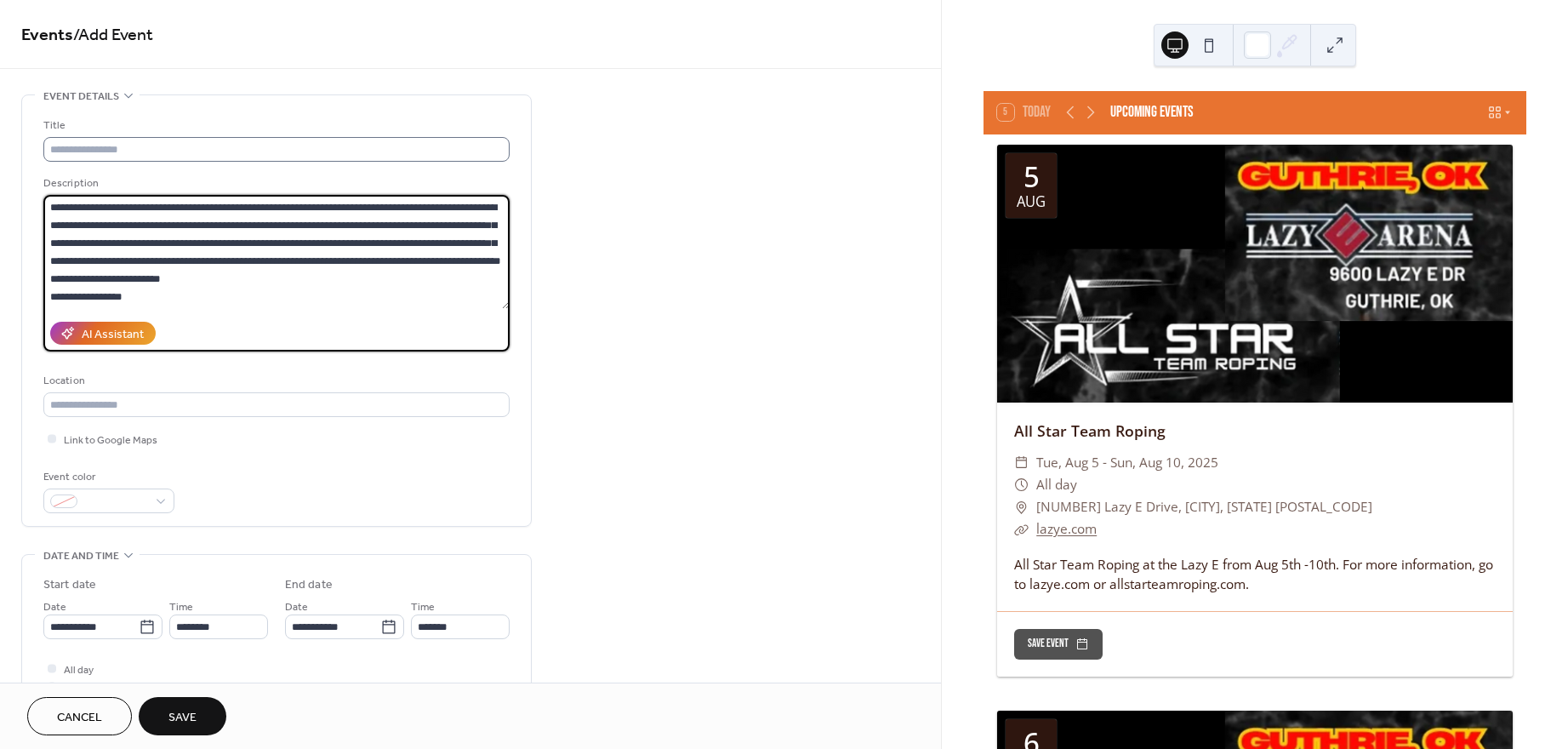 type on "**********" 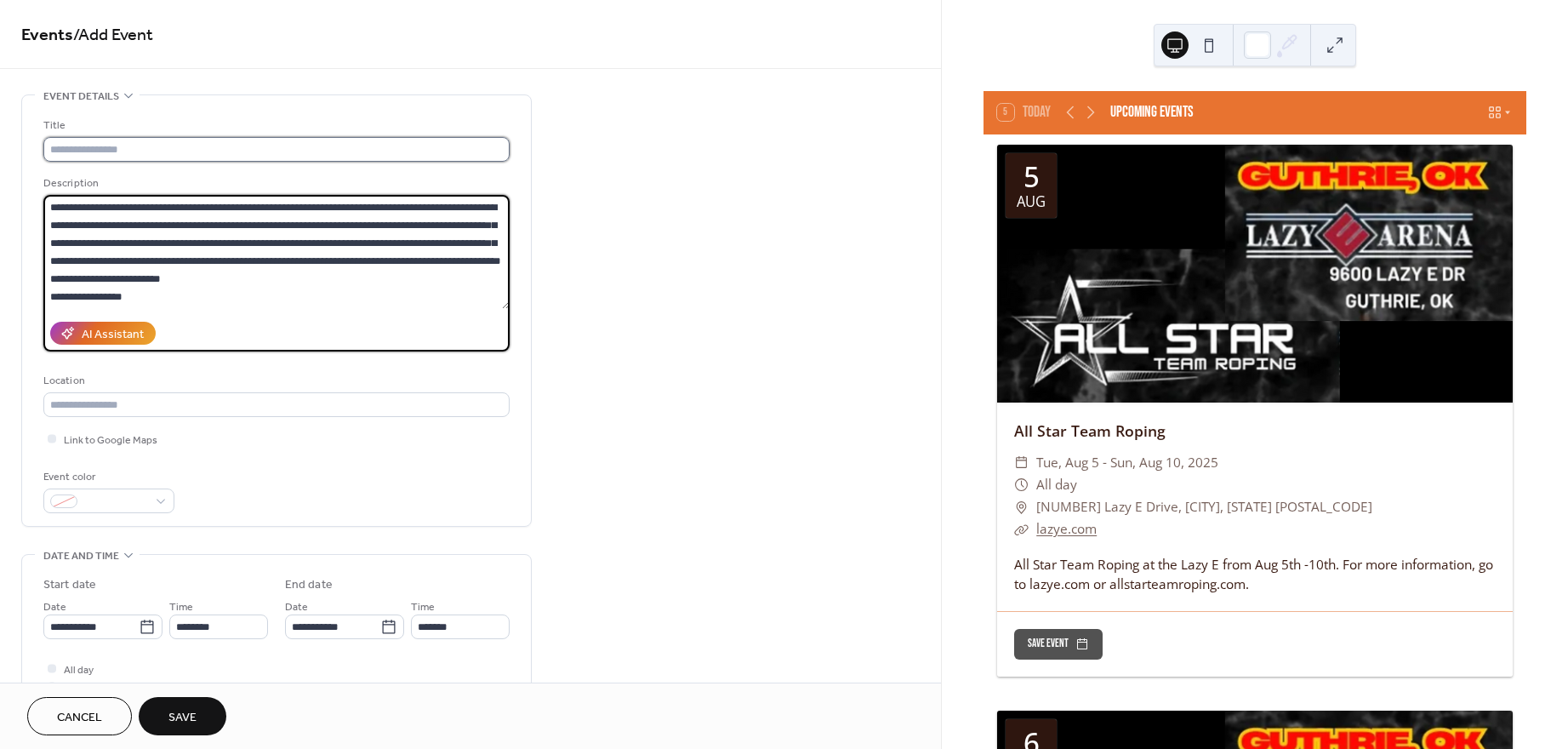 click at bounding box center (277, 149) 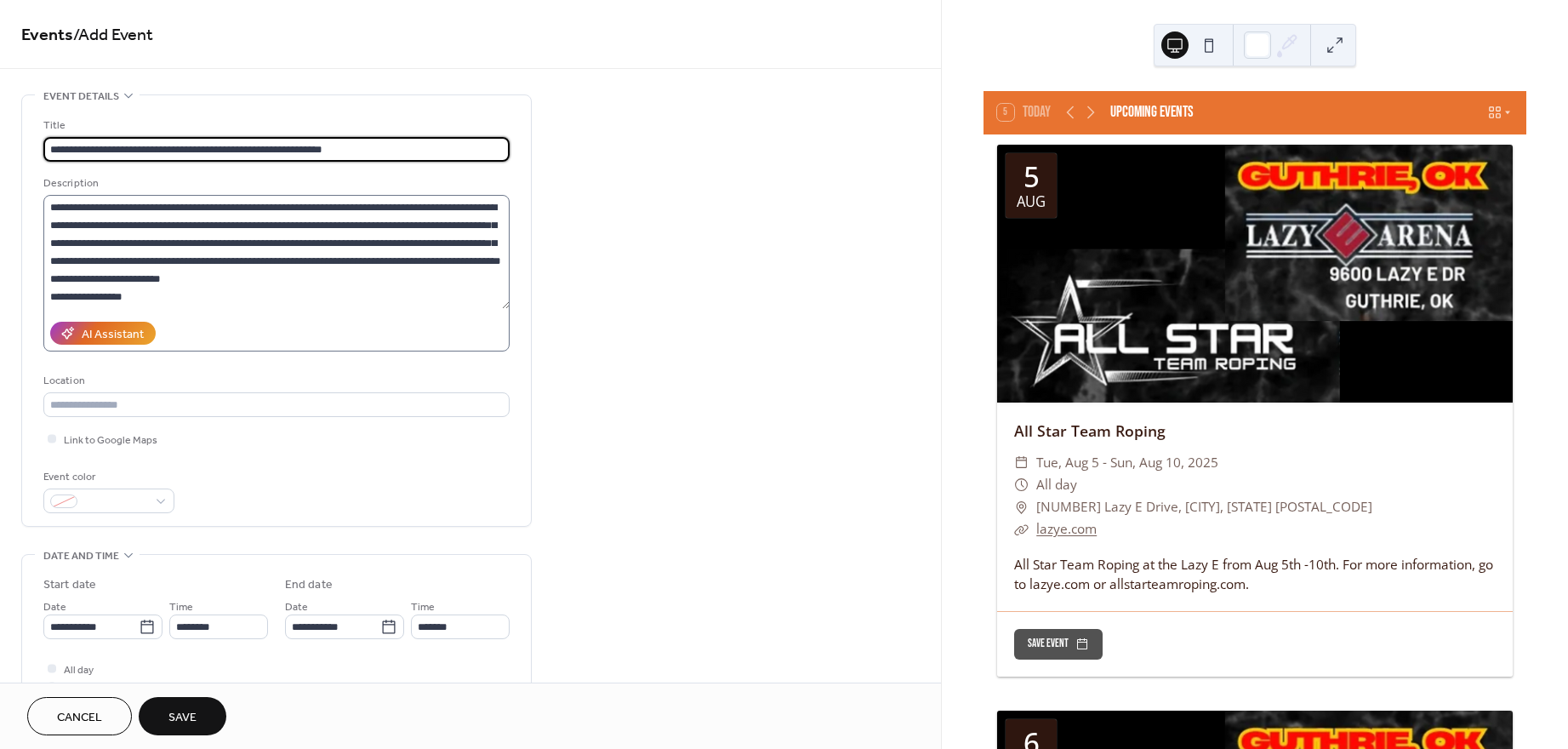 type on "**********" 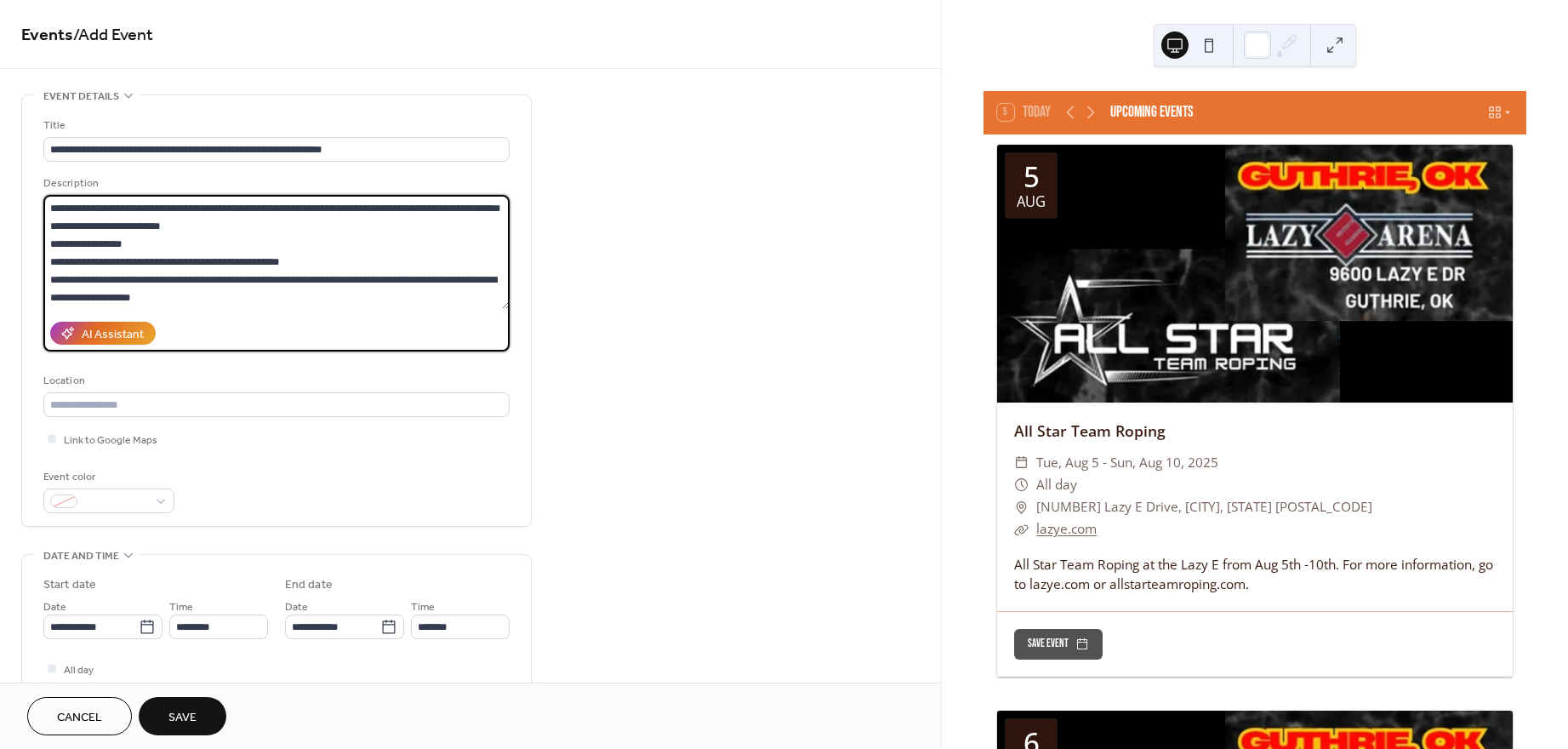 scroll, scrollTop: 55, scrollLeft: 0, axis: vertical 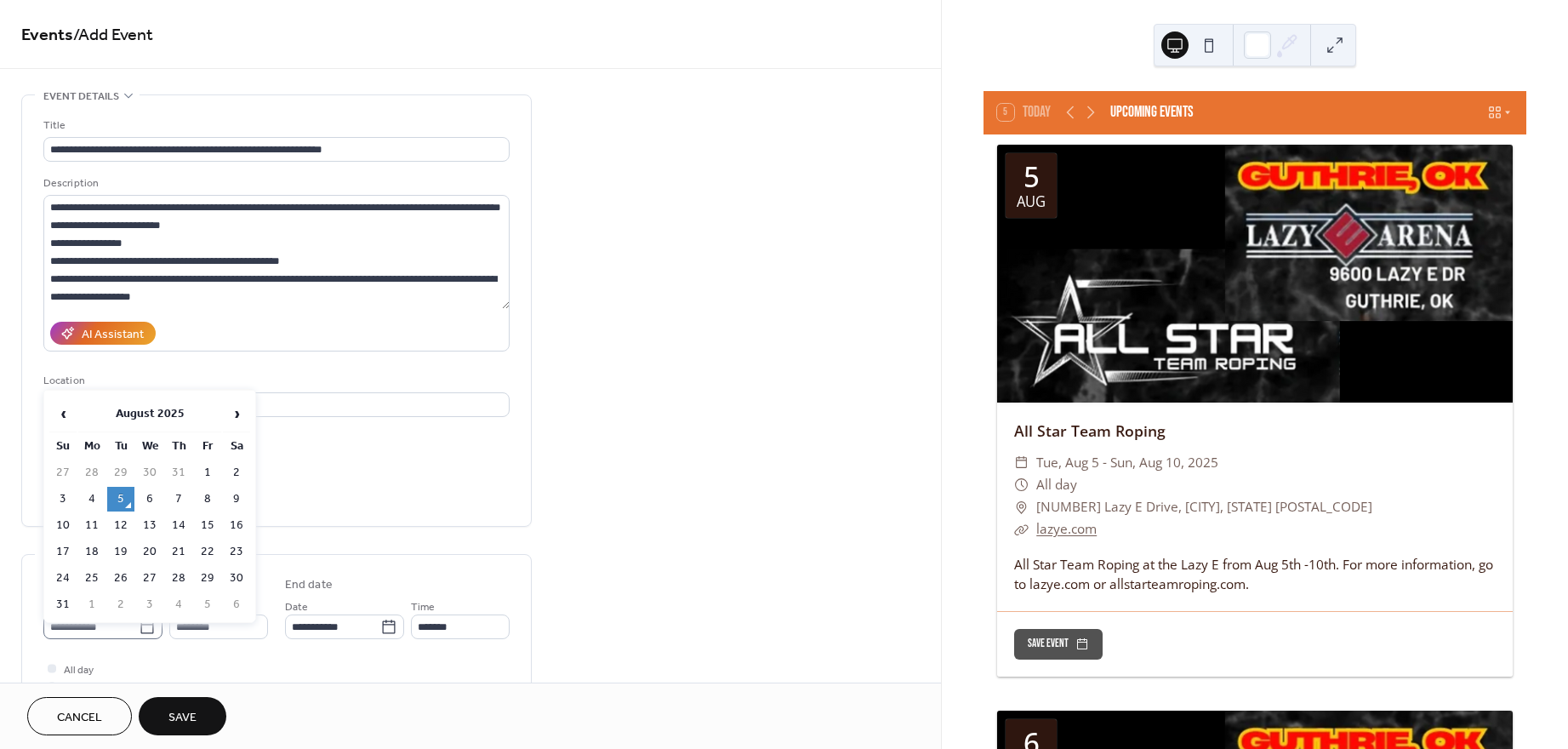 click 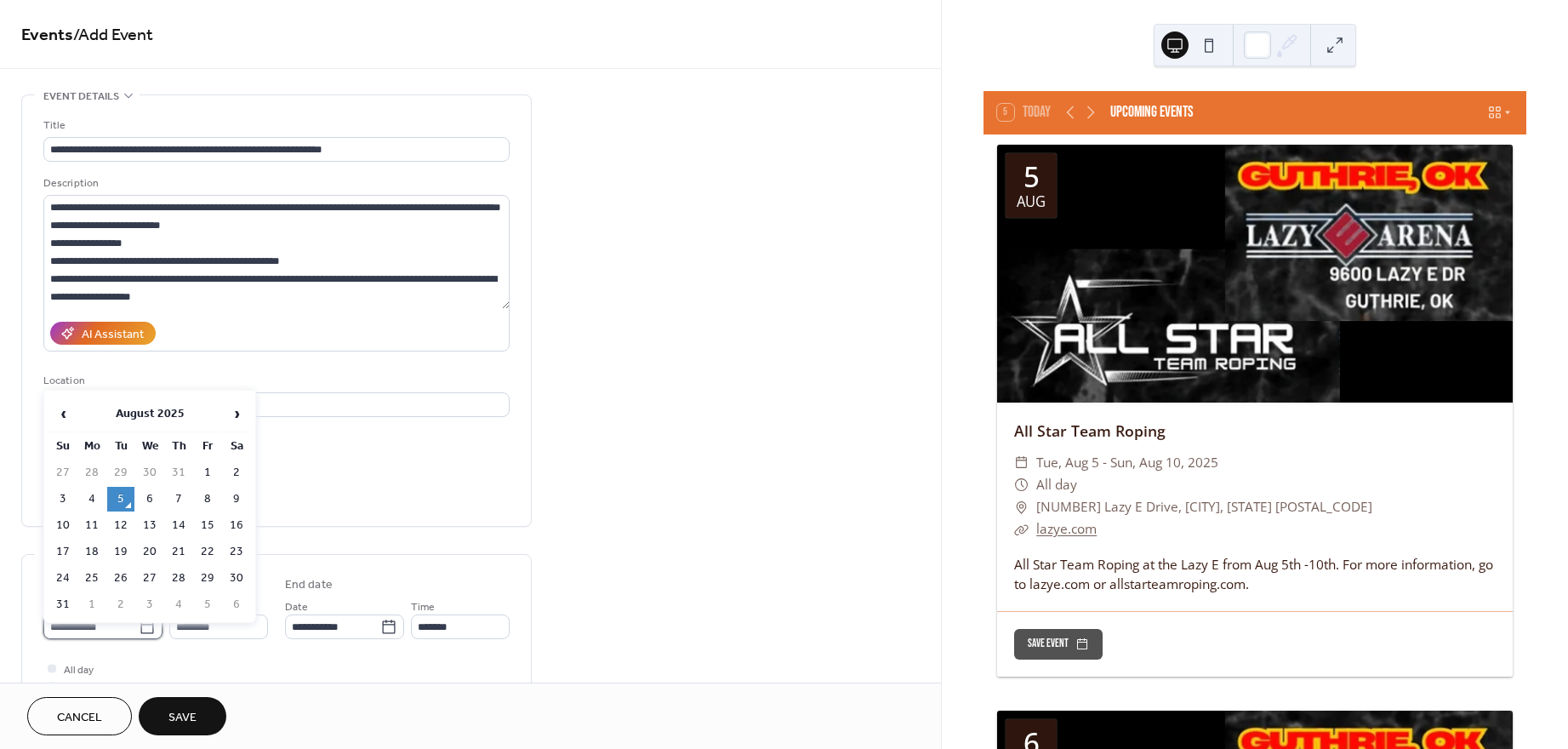 click on "**********" at bounding box center [91, 626] 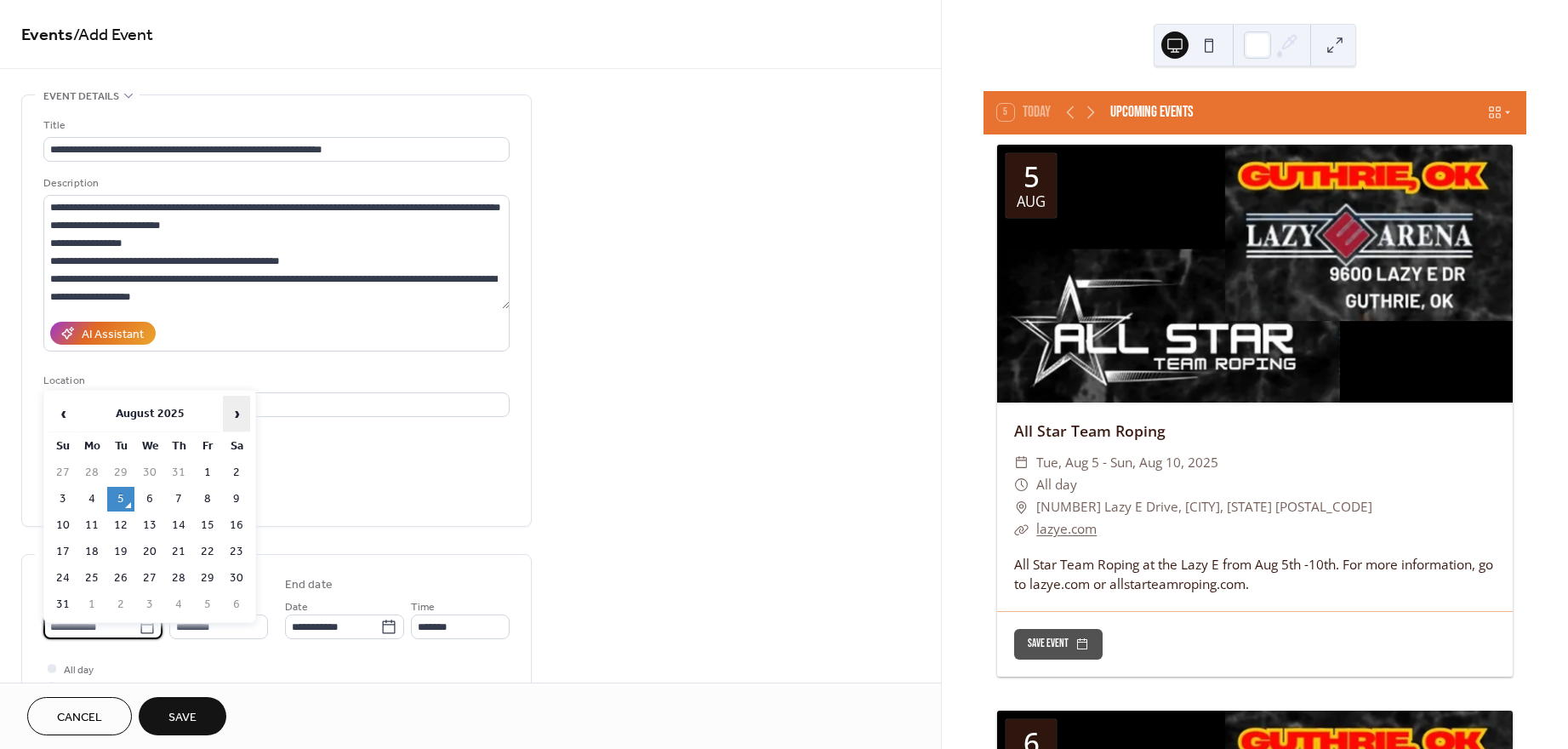 click on "›" at bounding box center (237, 414) 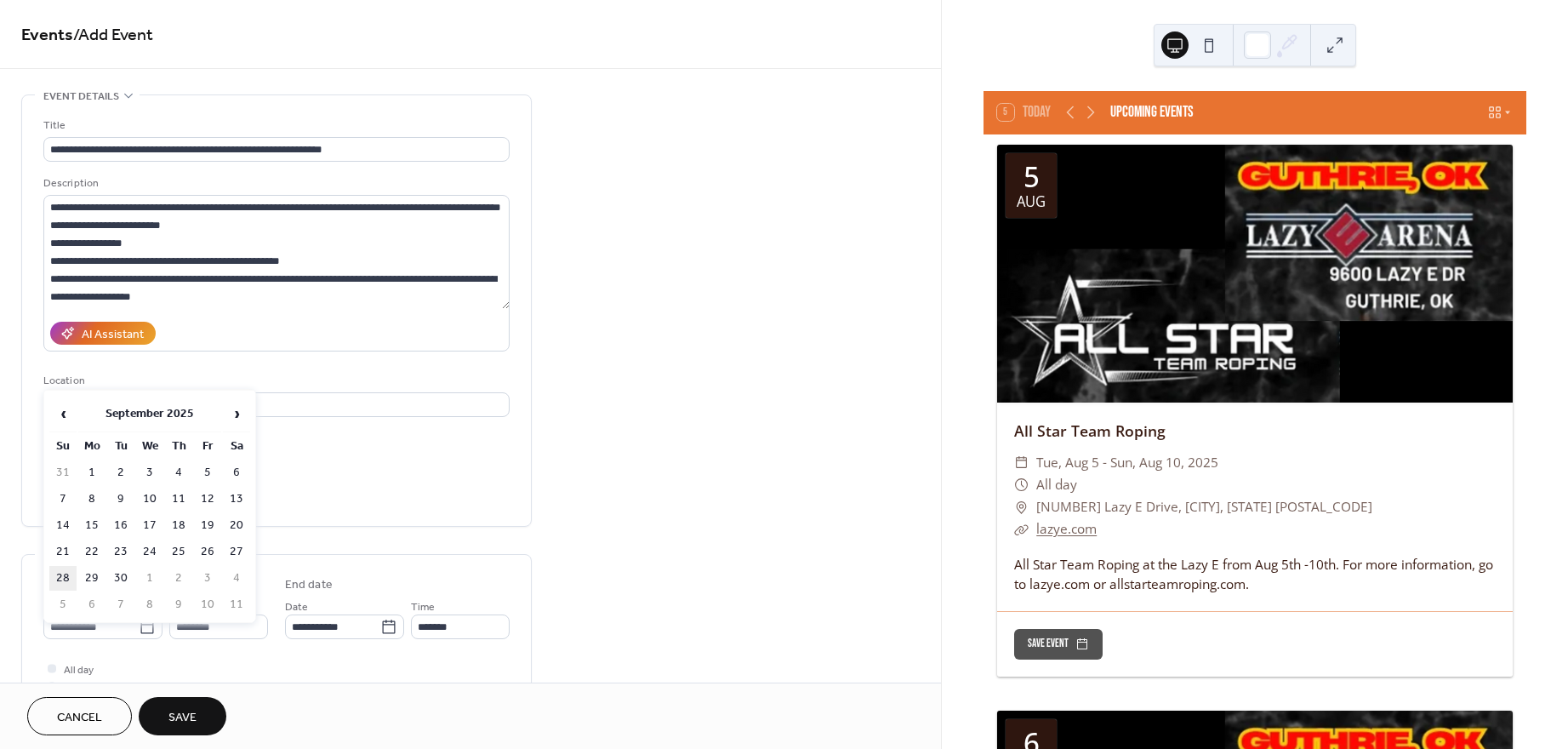 click on "28" at bounding box center (63, 578) 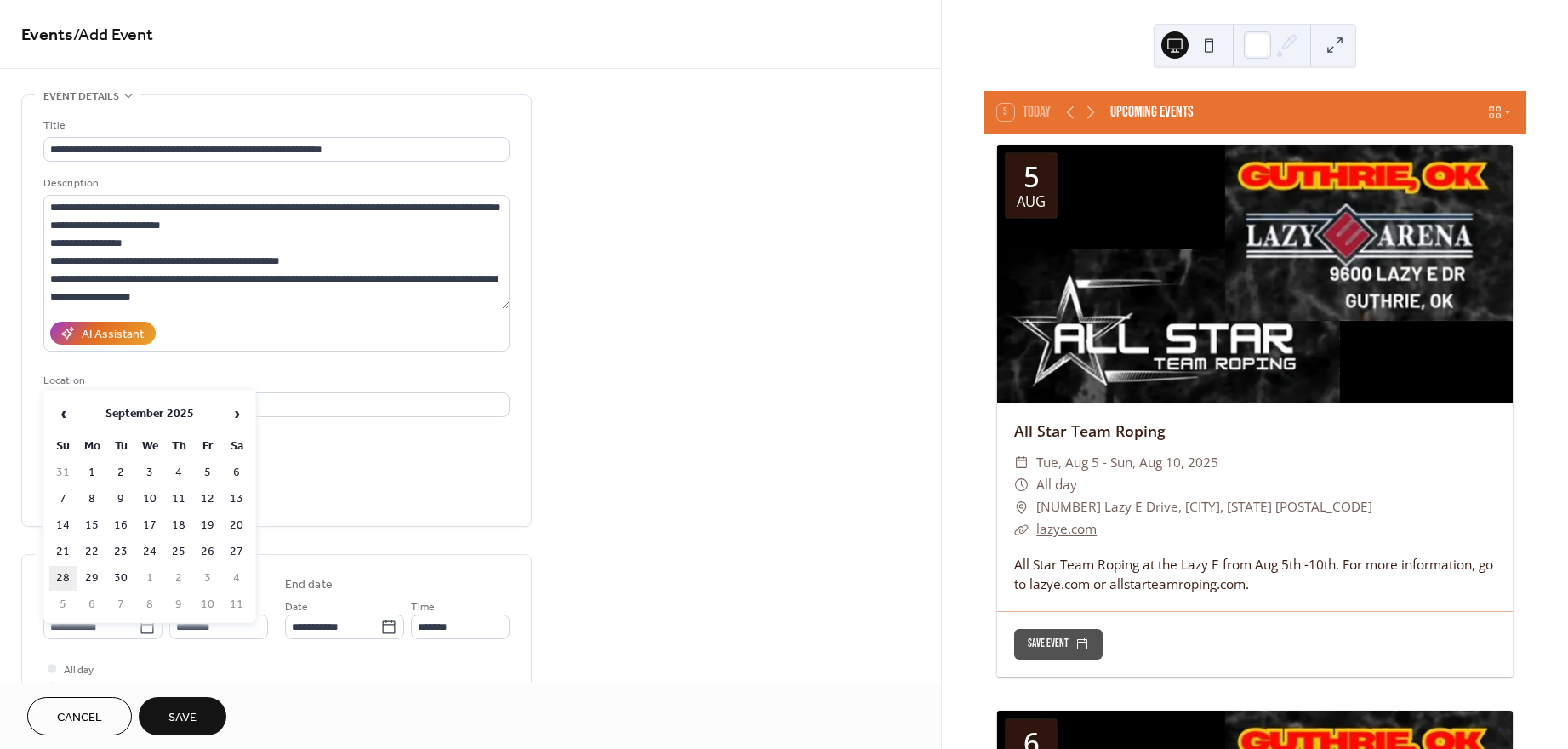 type on "**********" 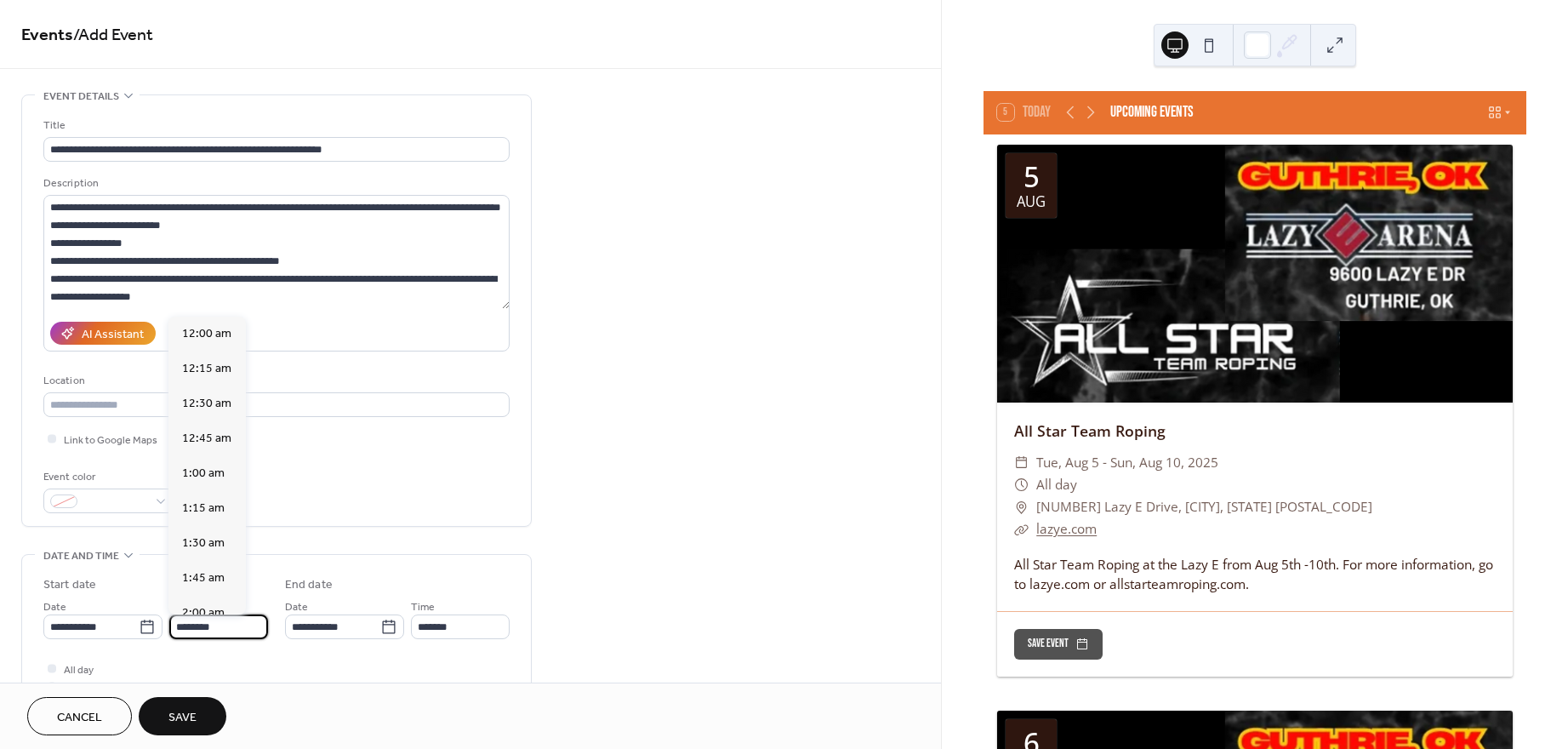 click on "********" at bounding box center [219, 626] 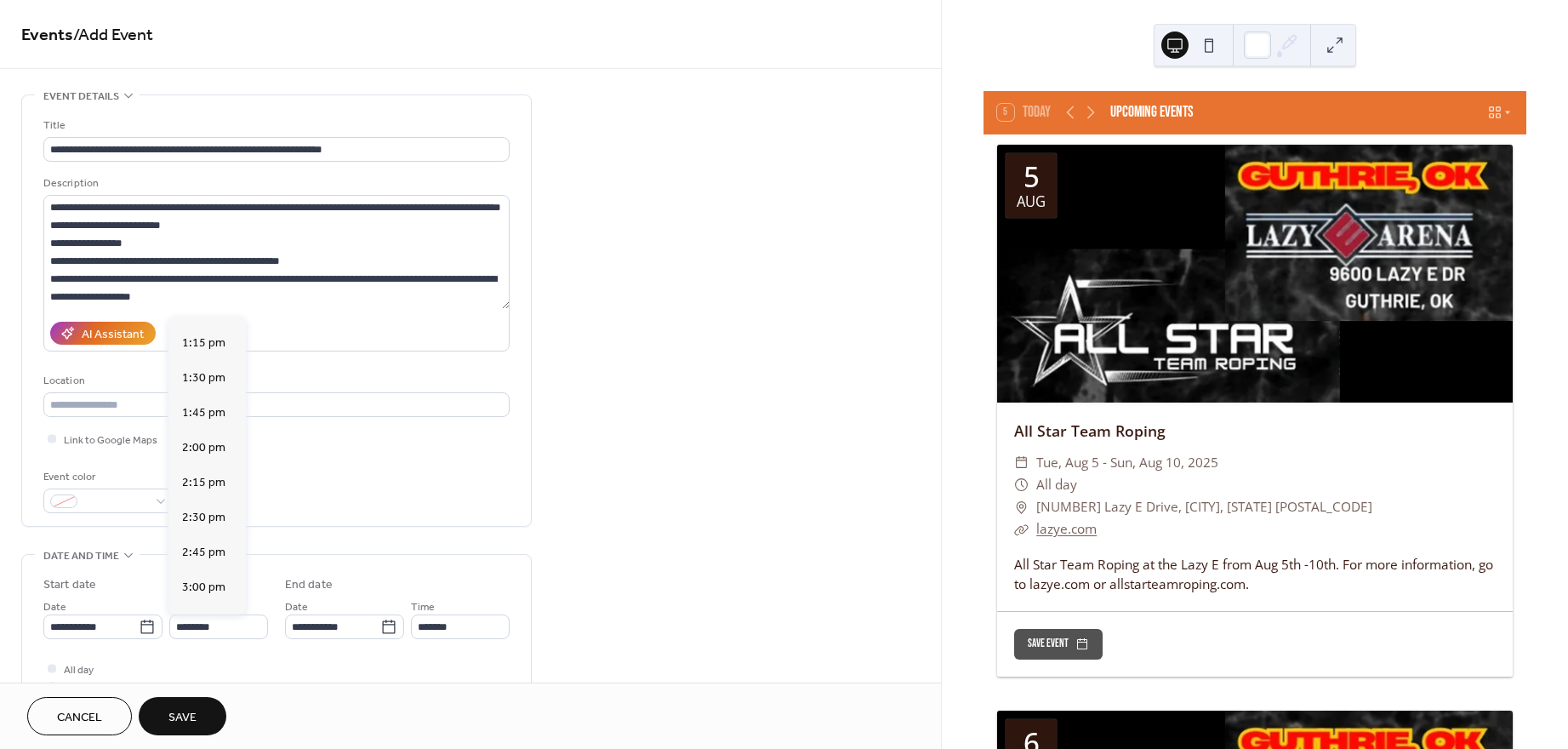 scroll, scrollTop: 1861, scrollLeft: 0, axis: vertical 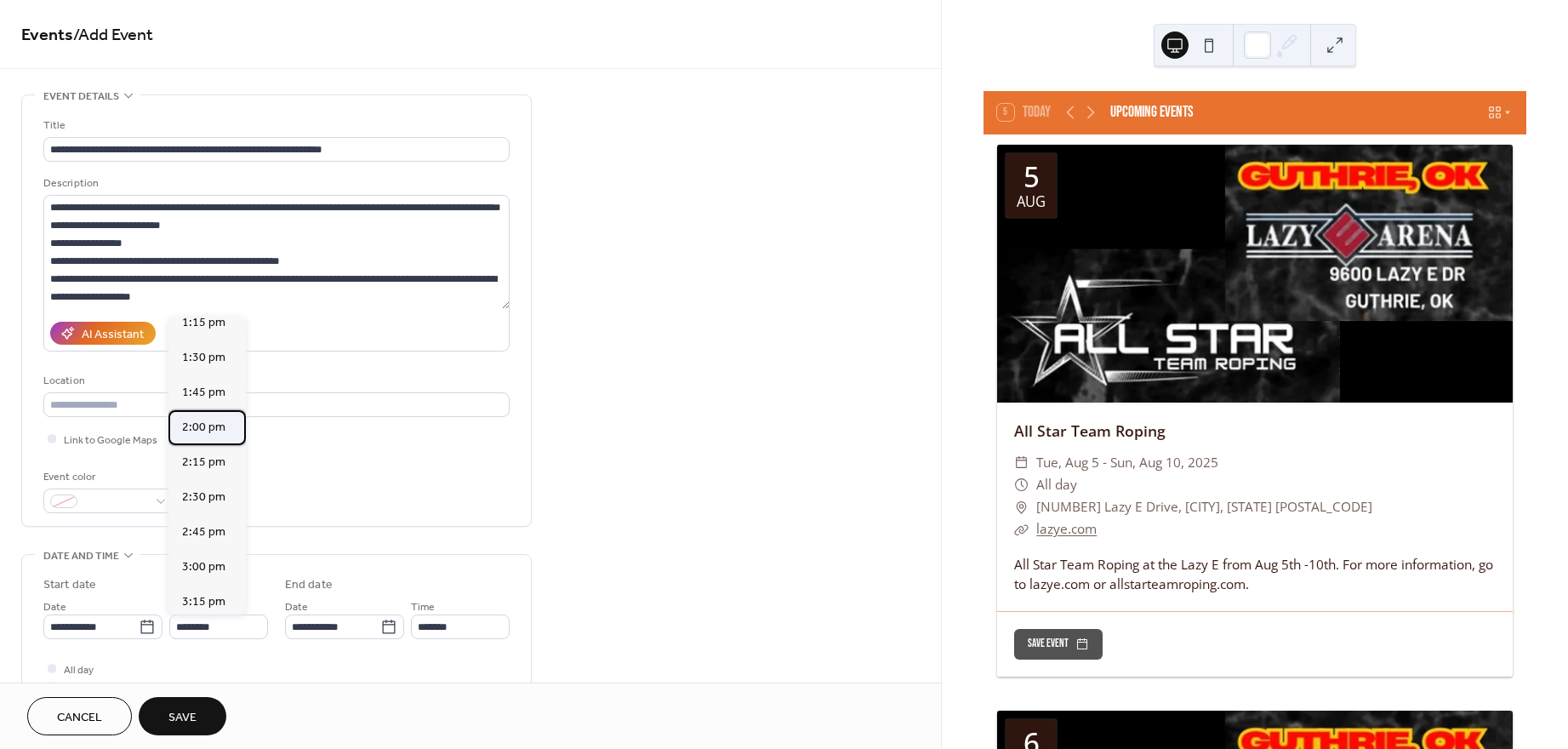 click on "2:00 pm" at bounding box center [203, 427] 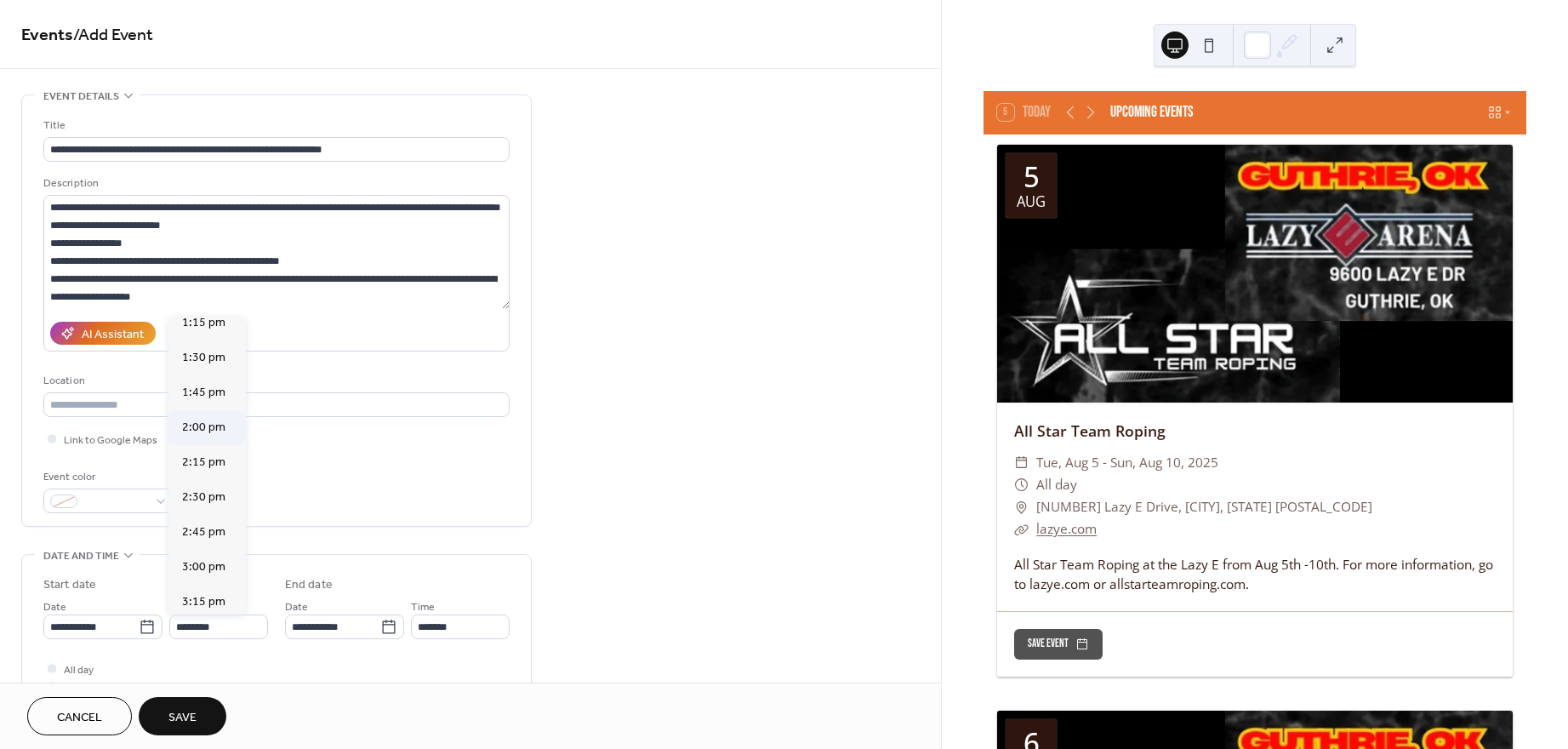 type on "*******" 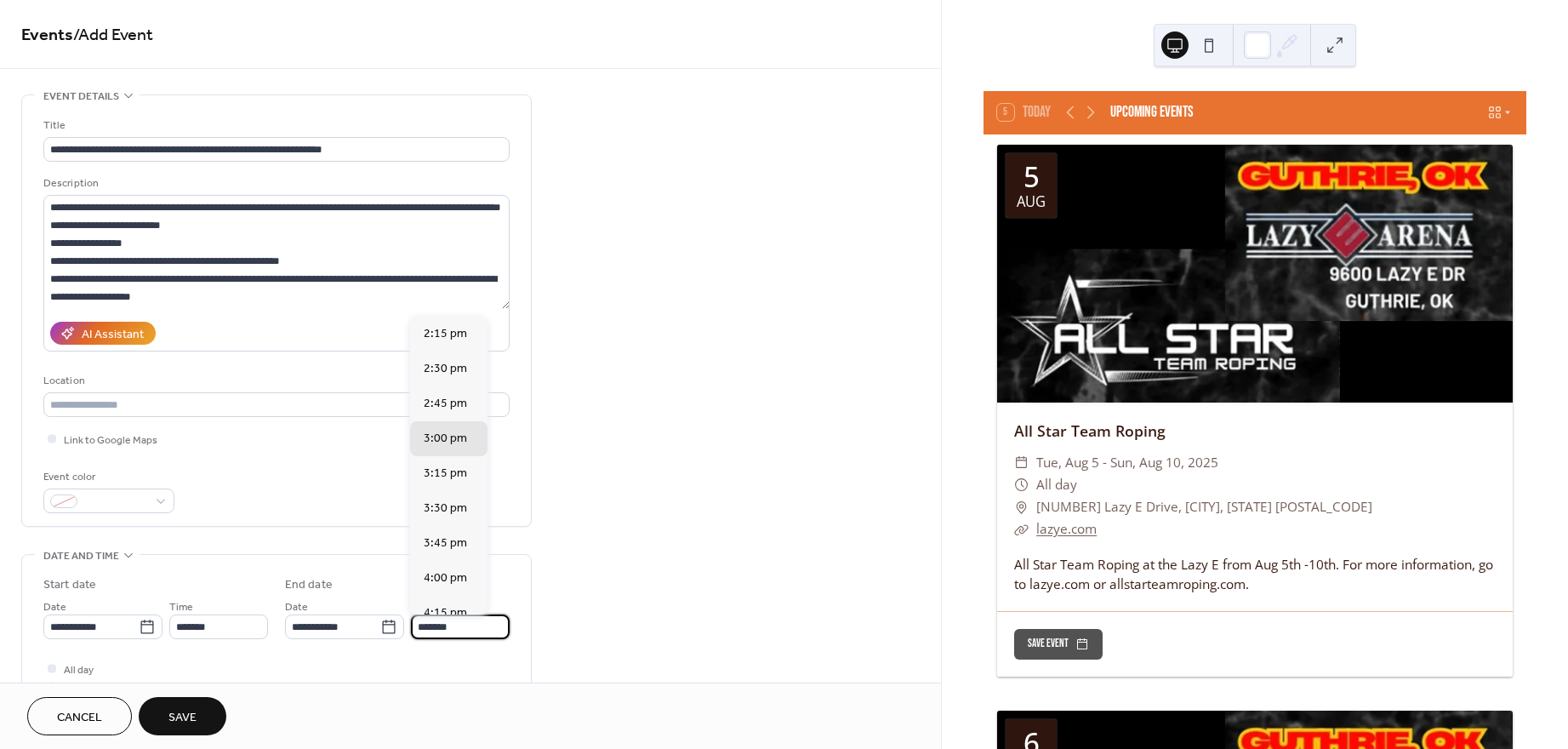 click on "*******" at bounding box center (460, 626) 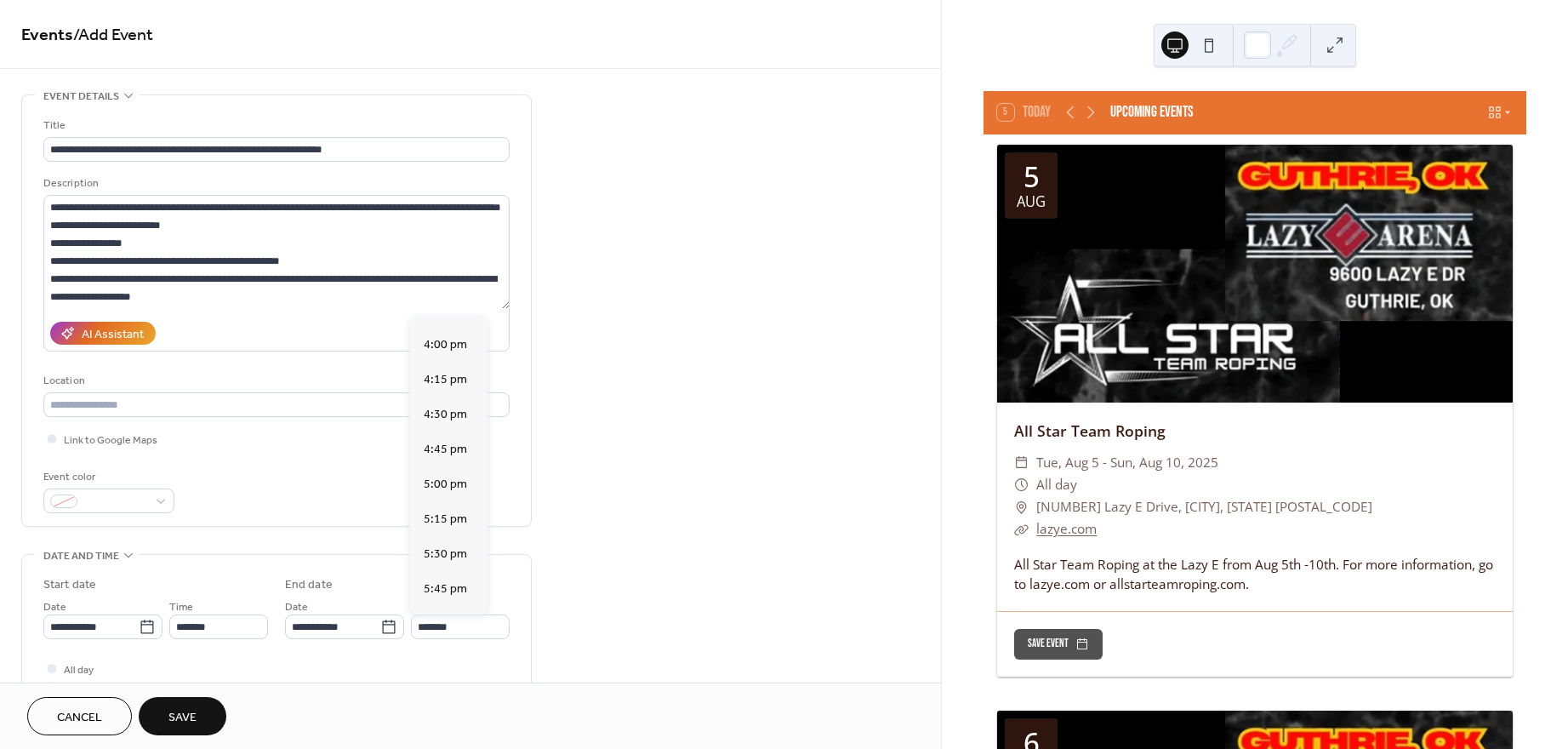 scroll, scrollTop: 321, scrollLeft: 0, axis: vertical 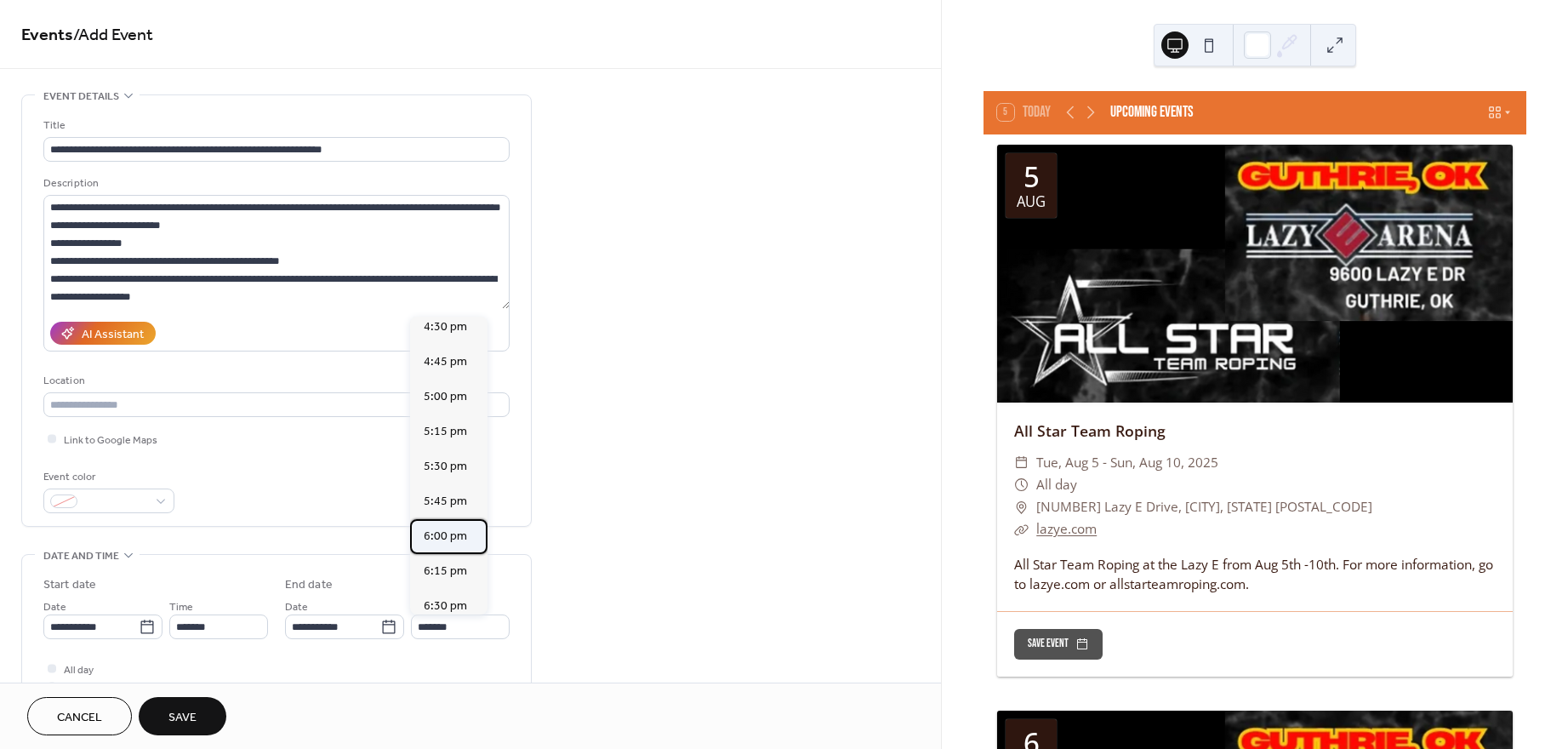 click on "6:00 pm" at bounding box center (445, 536) 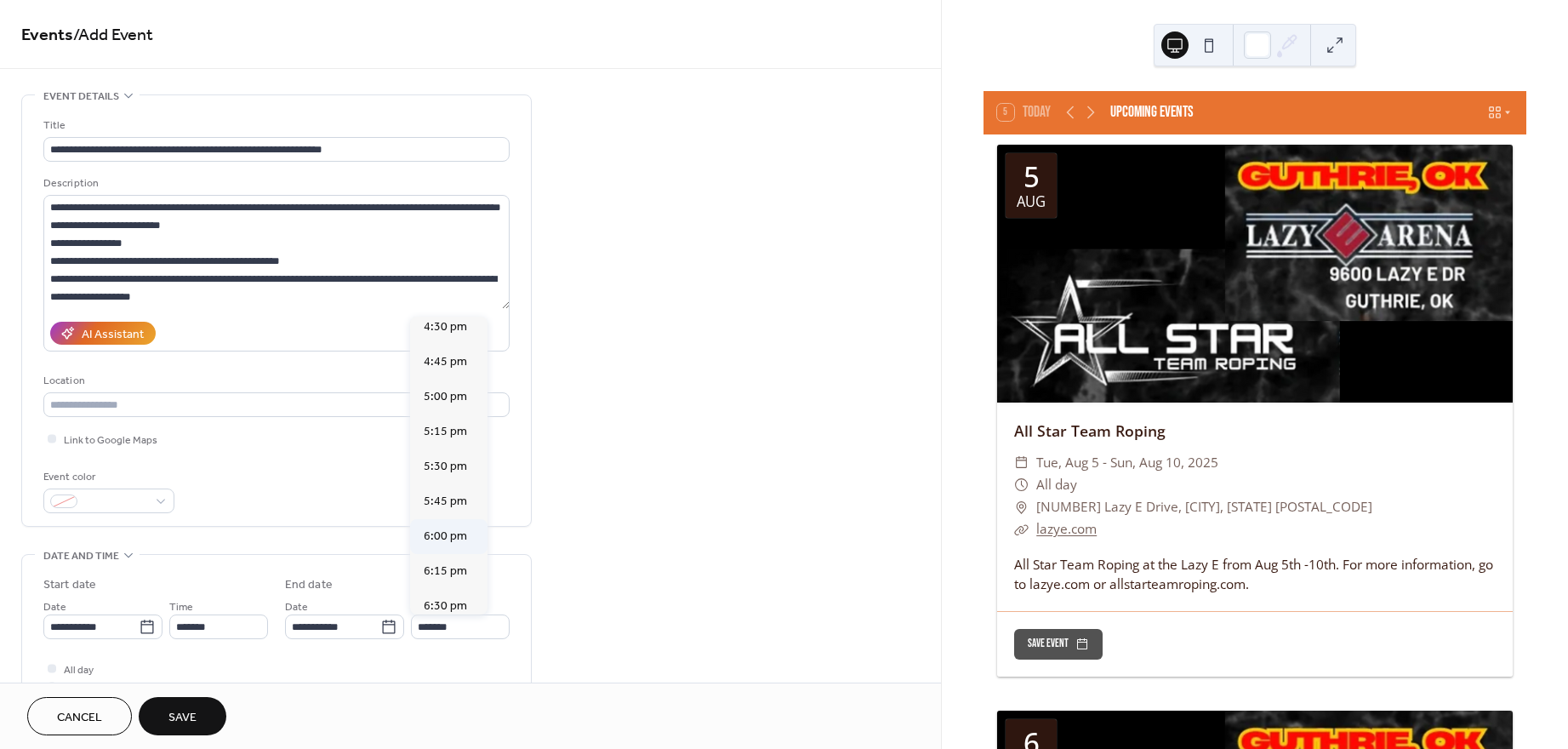 type on "*******" 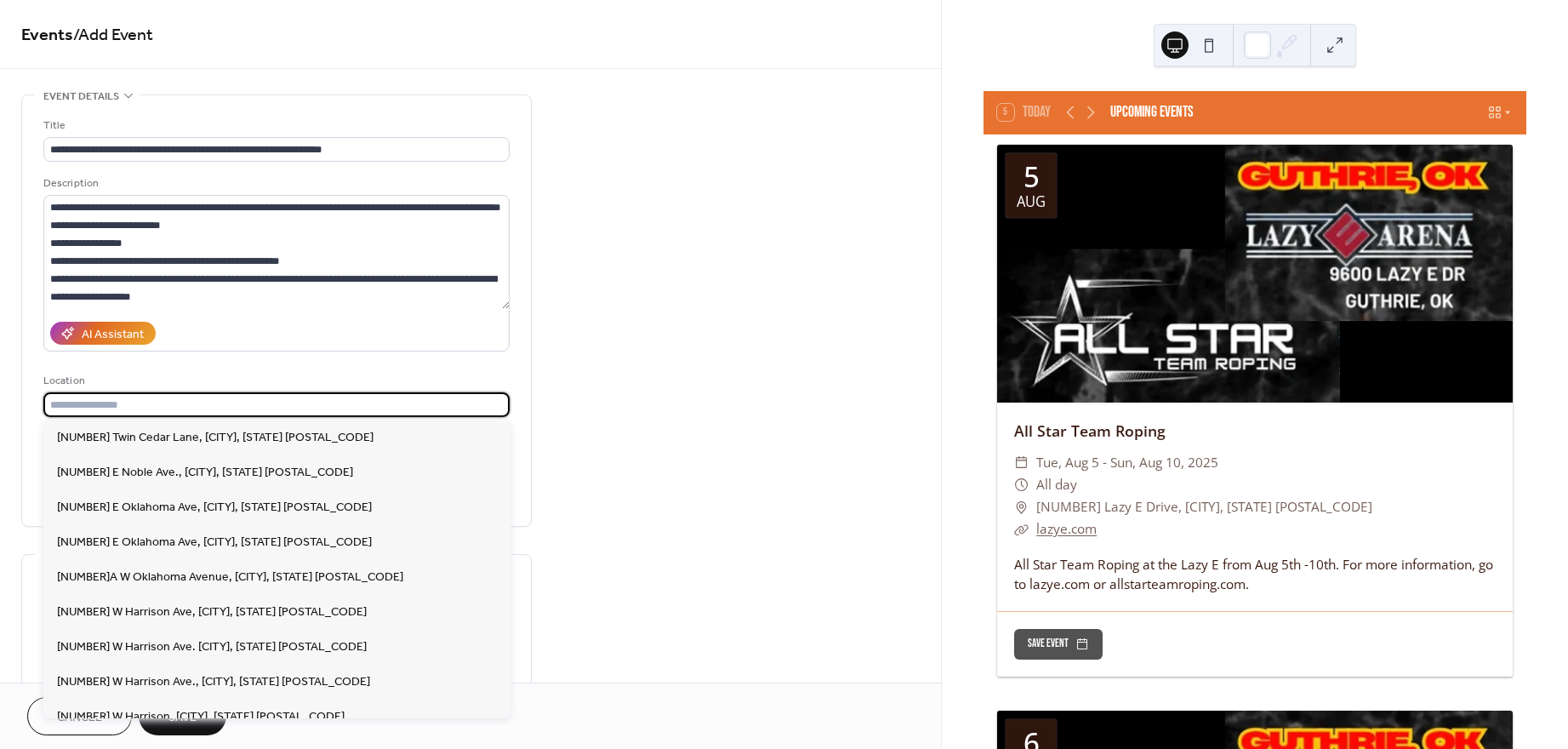 click at bounding box center (277, 404) 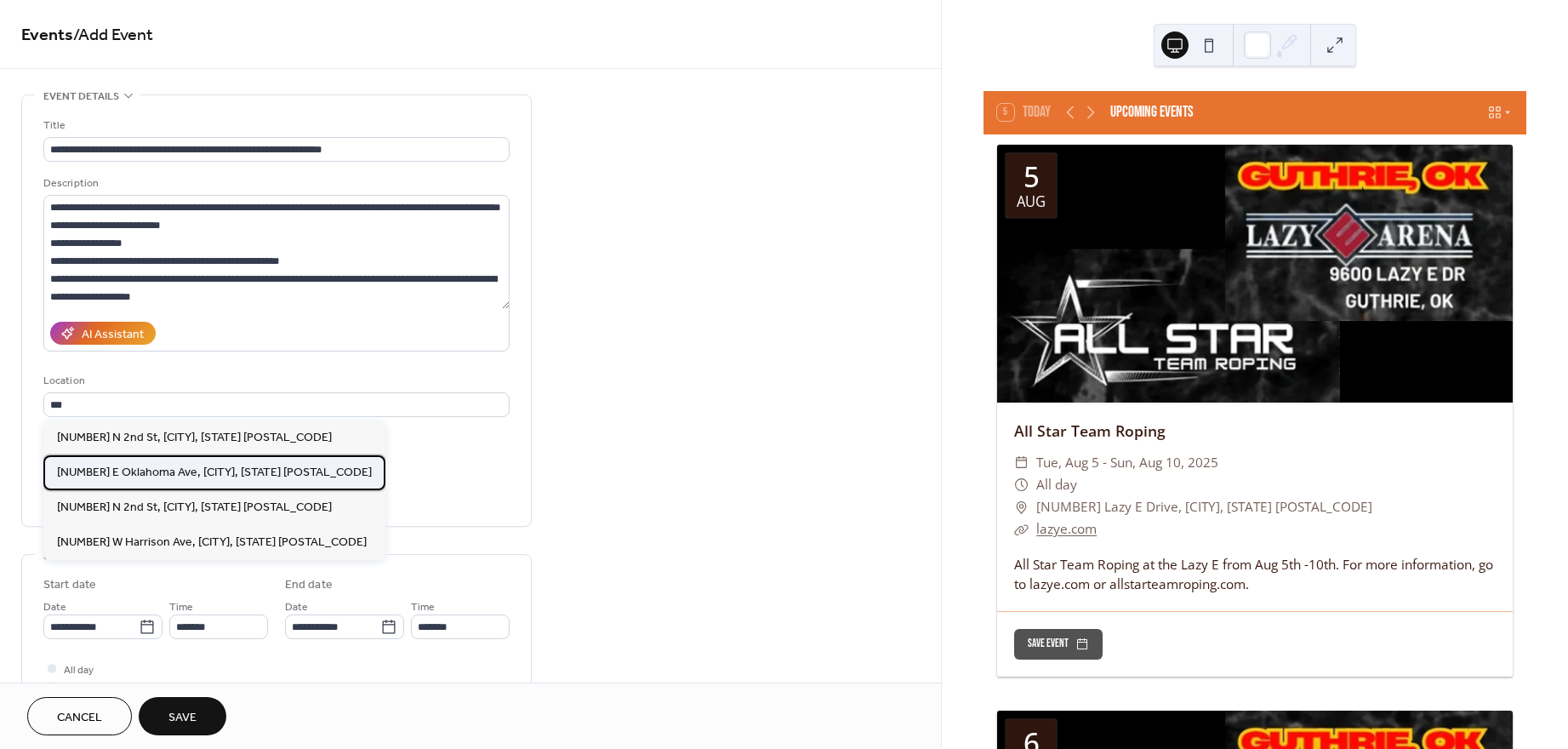 click on "[NUMBER] E Oklahoma Ave, [CITY], [STATE] [POSTAL_CODE]" at bounding box center (214, 472) 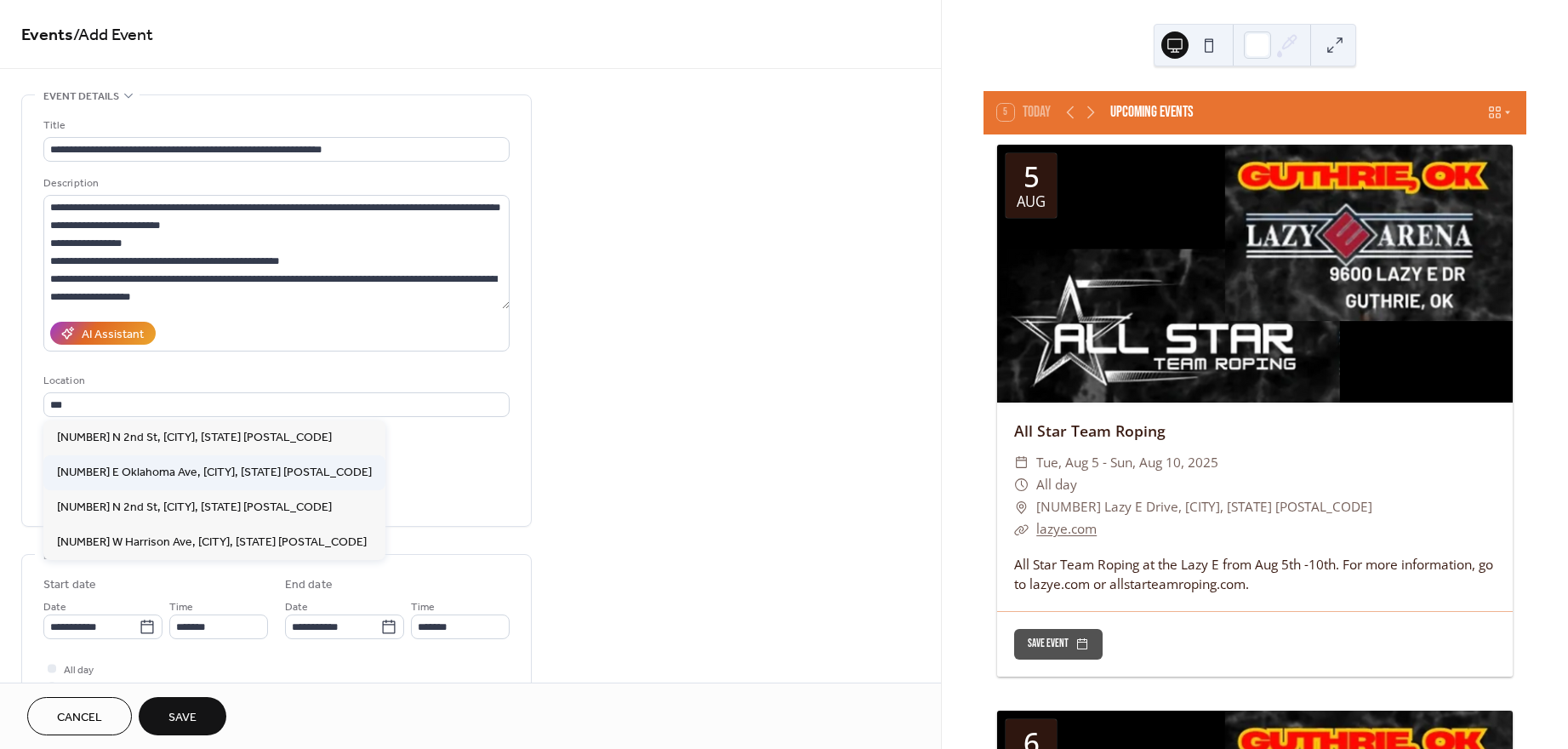 type on "**********" 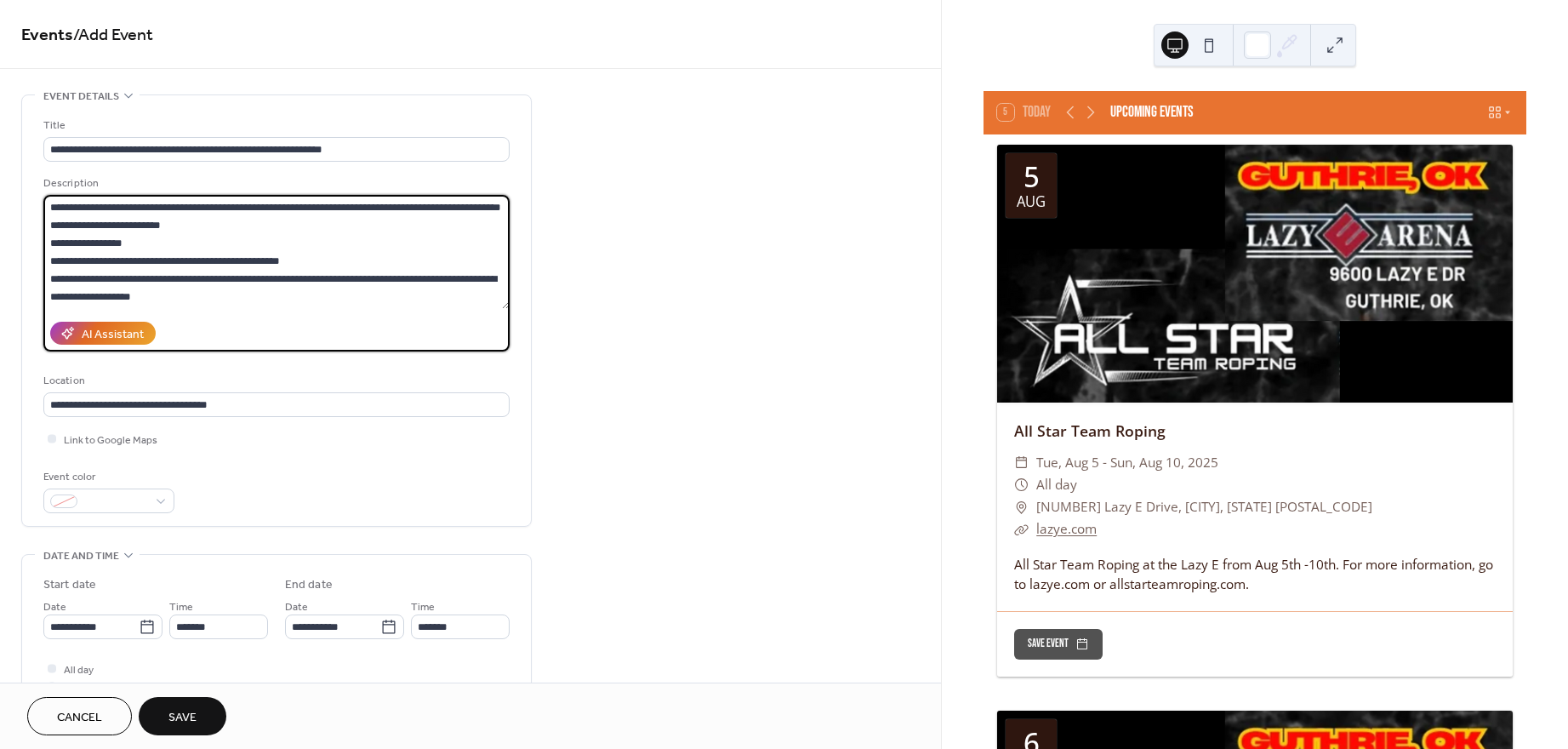 scroll, scrollTop: 71, scrollLeft: 0, axis: vertical 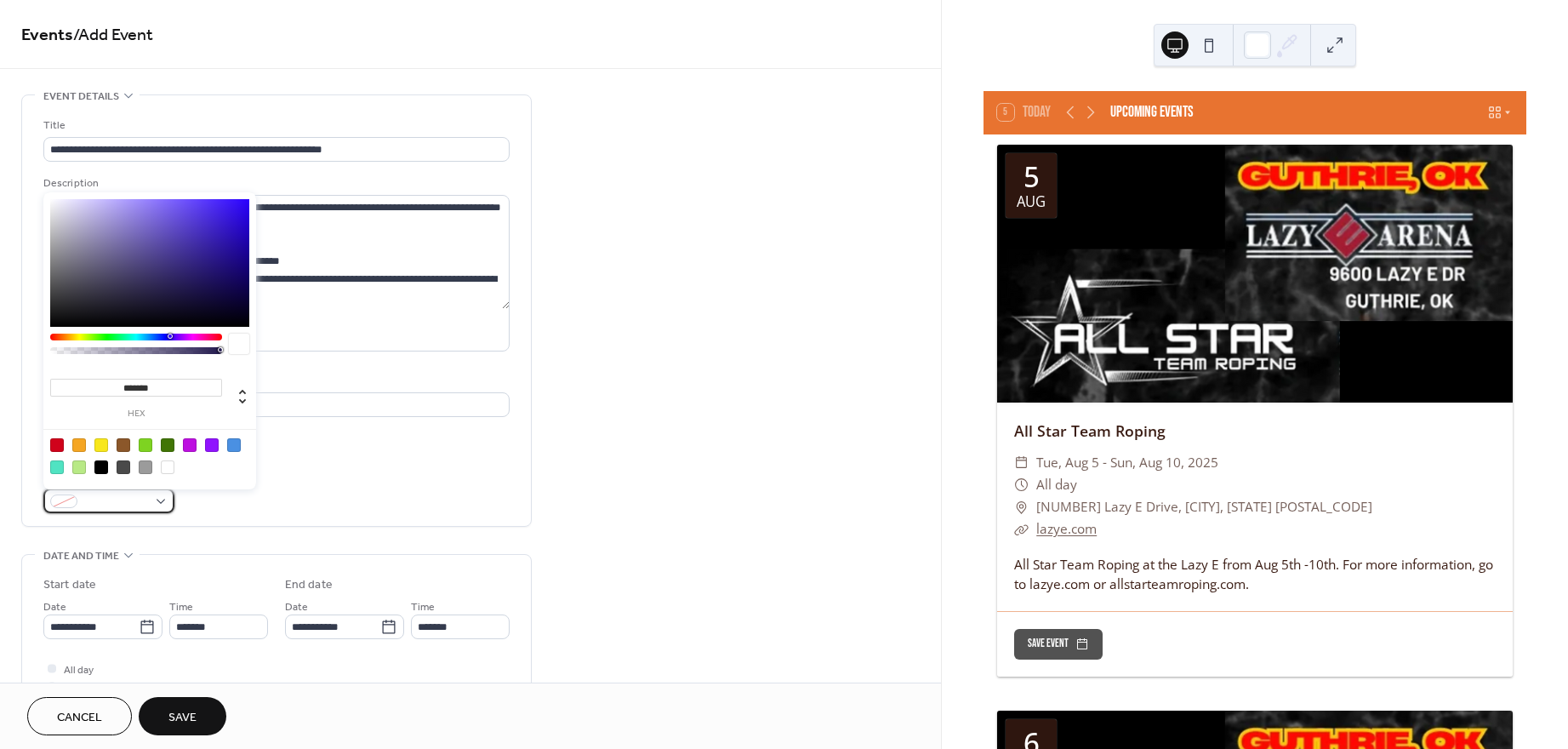 click at bounding box center (109, 500) 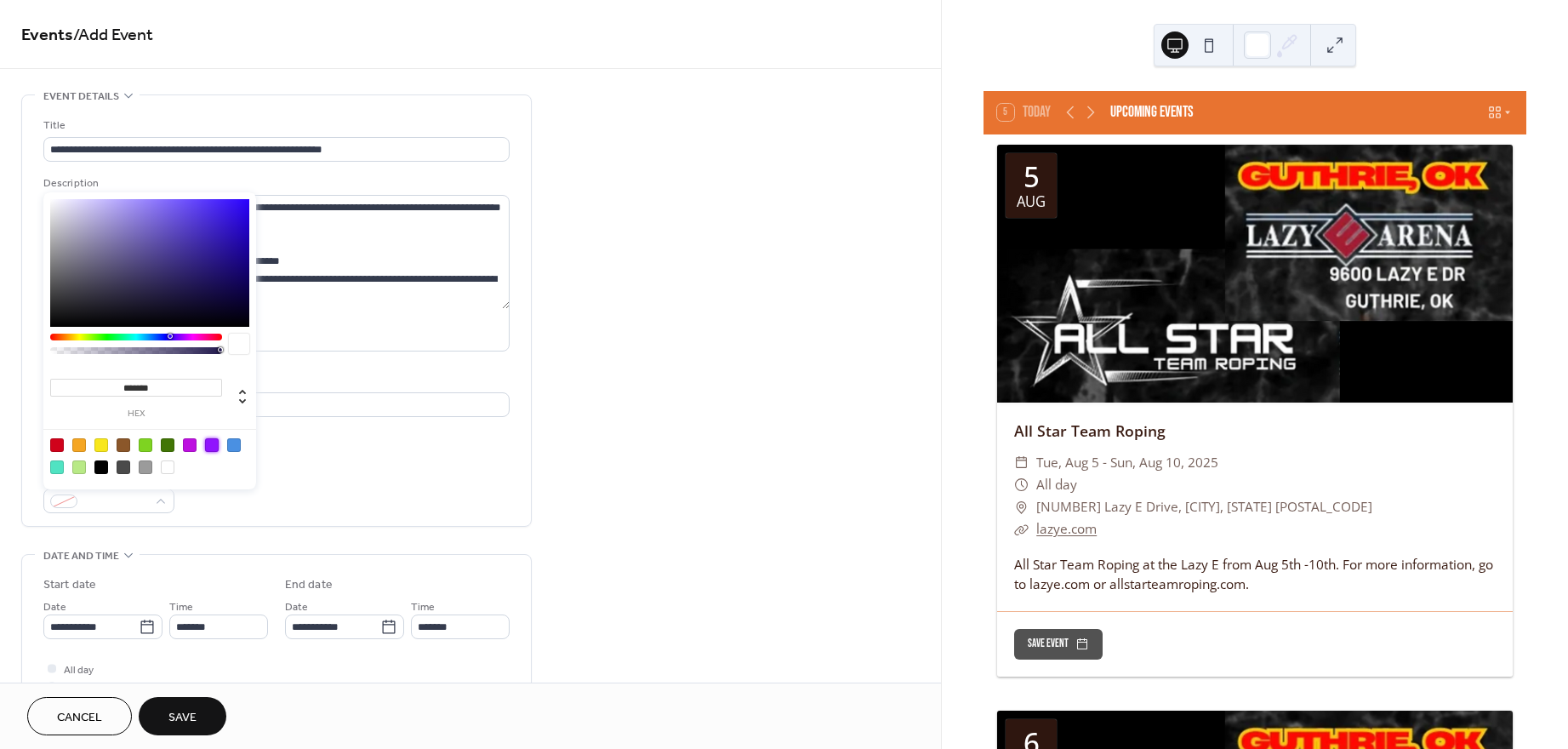 click at bounding box center (212, 445) 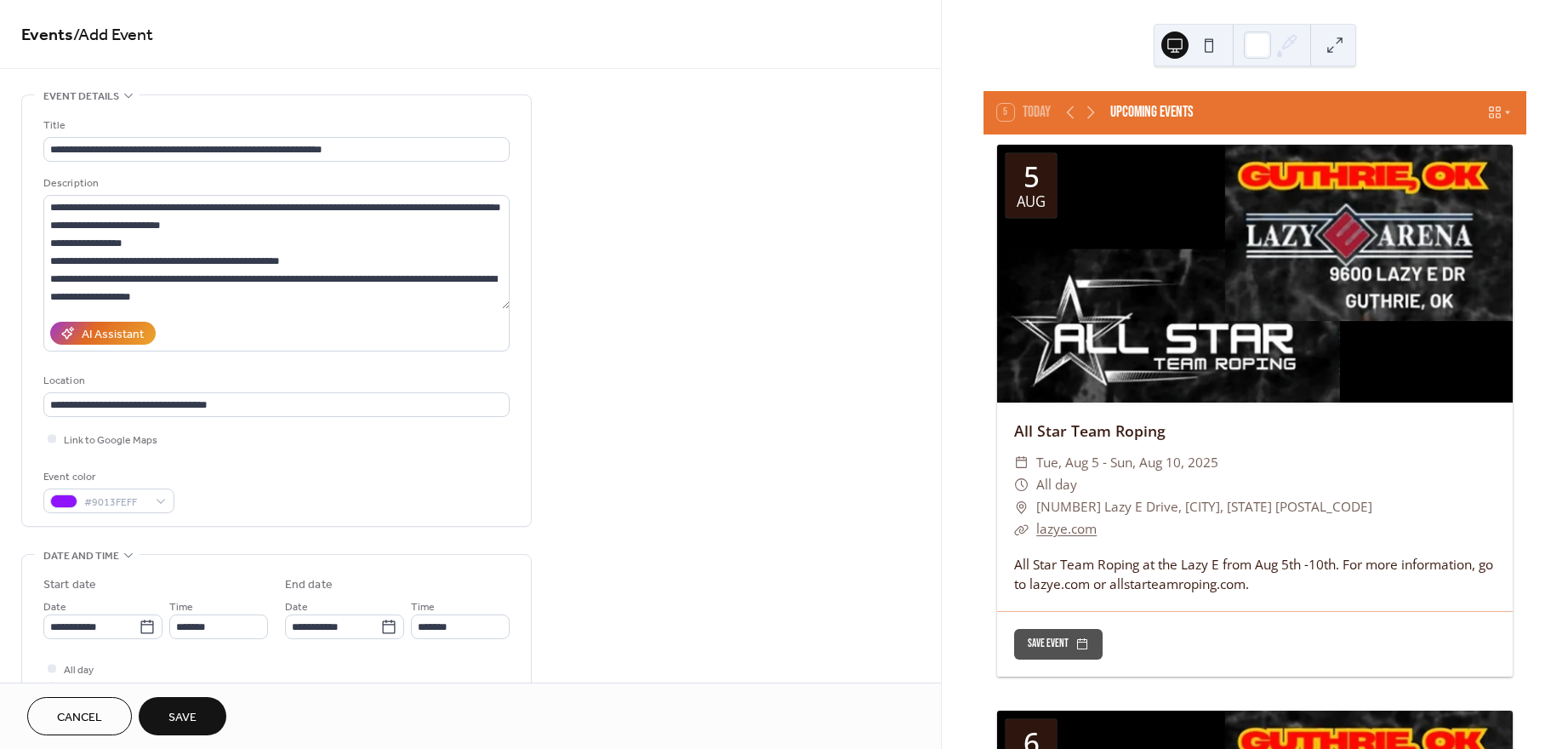 click on "**********" at bounding box center [470, 679] 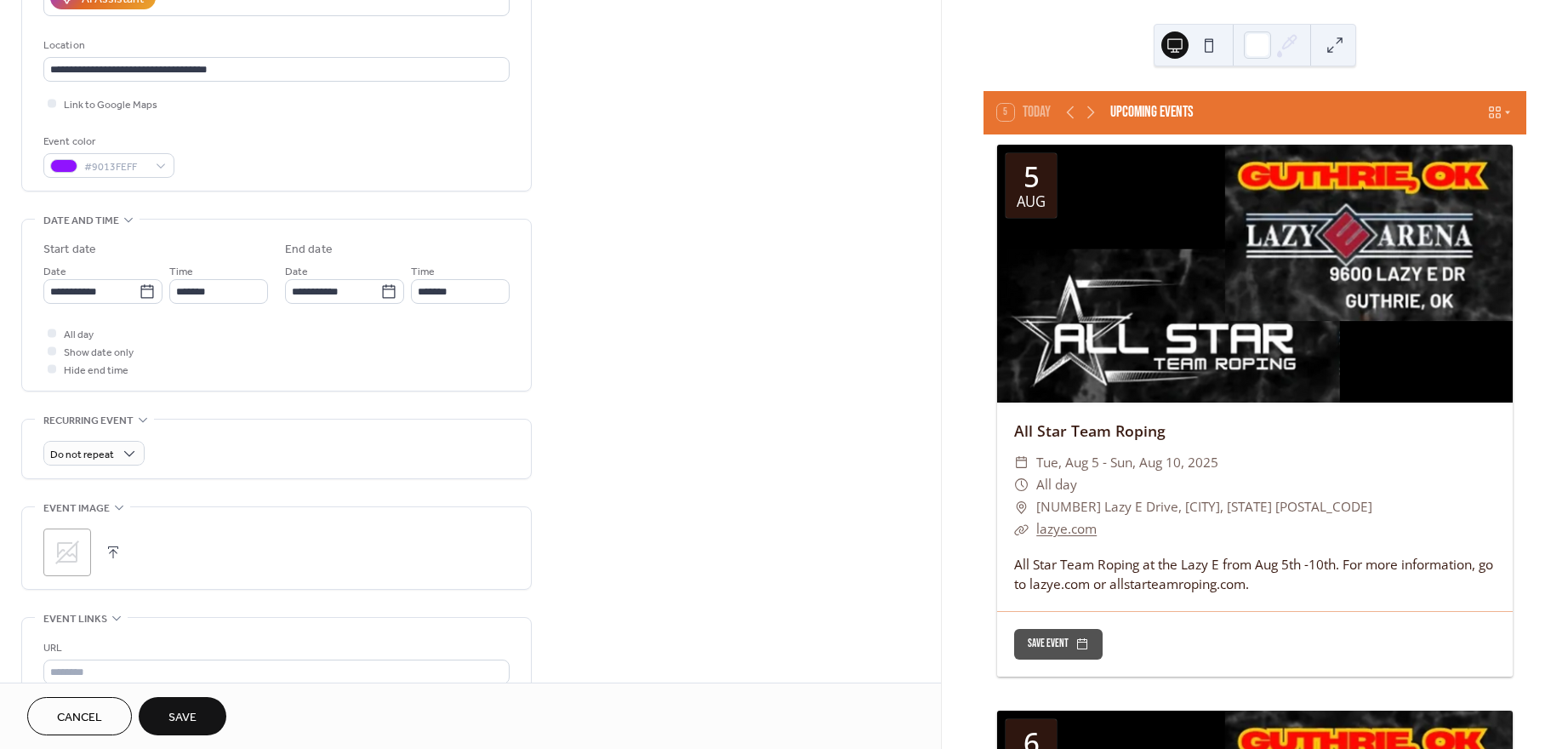 scroll, scrollTop: 345, scrollLeft: 0, axis: vertical 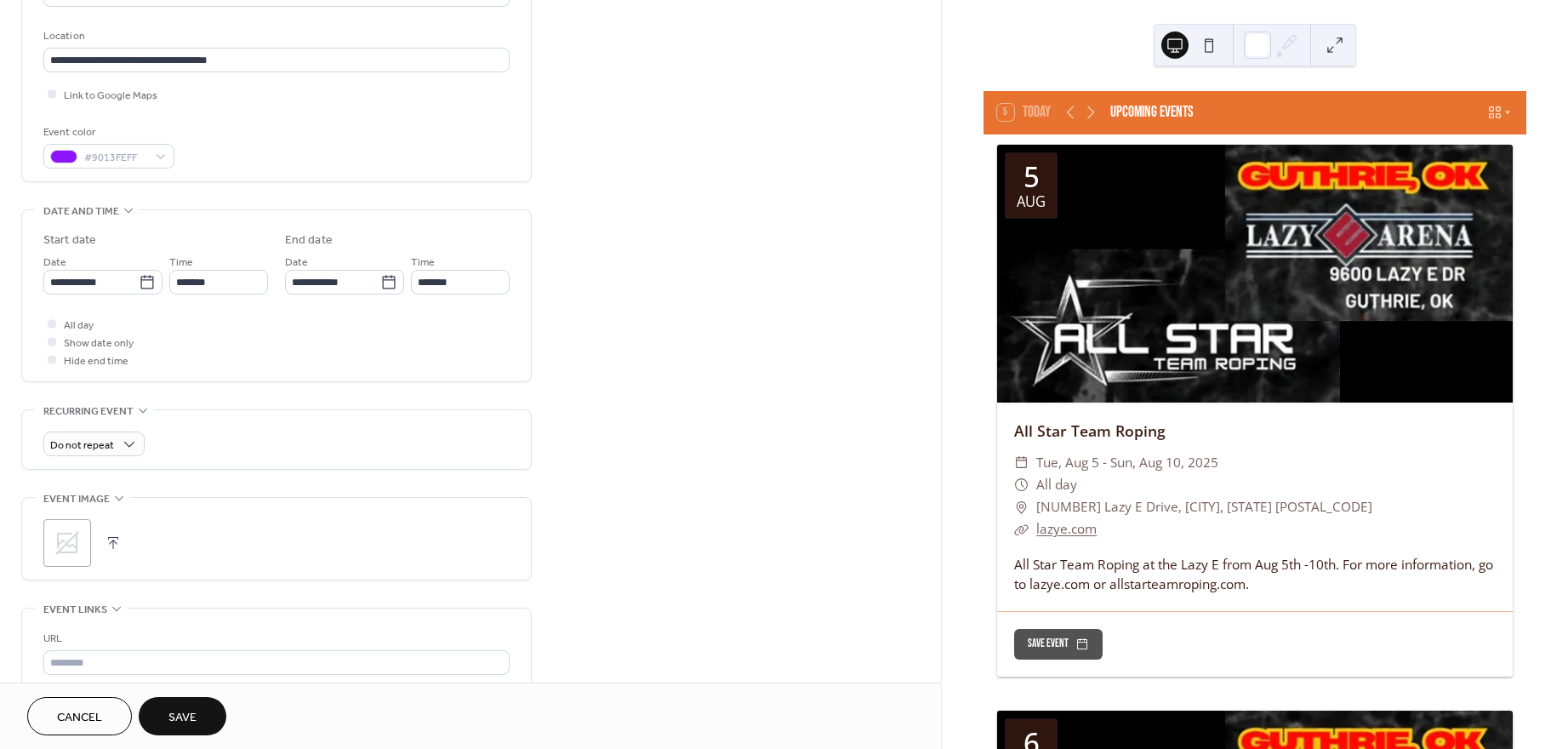 click at bounding box center [113, 543] 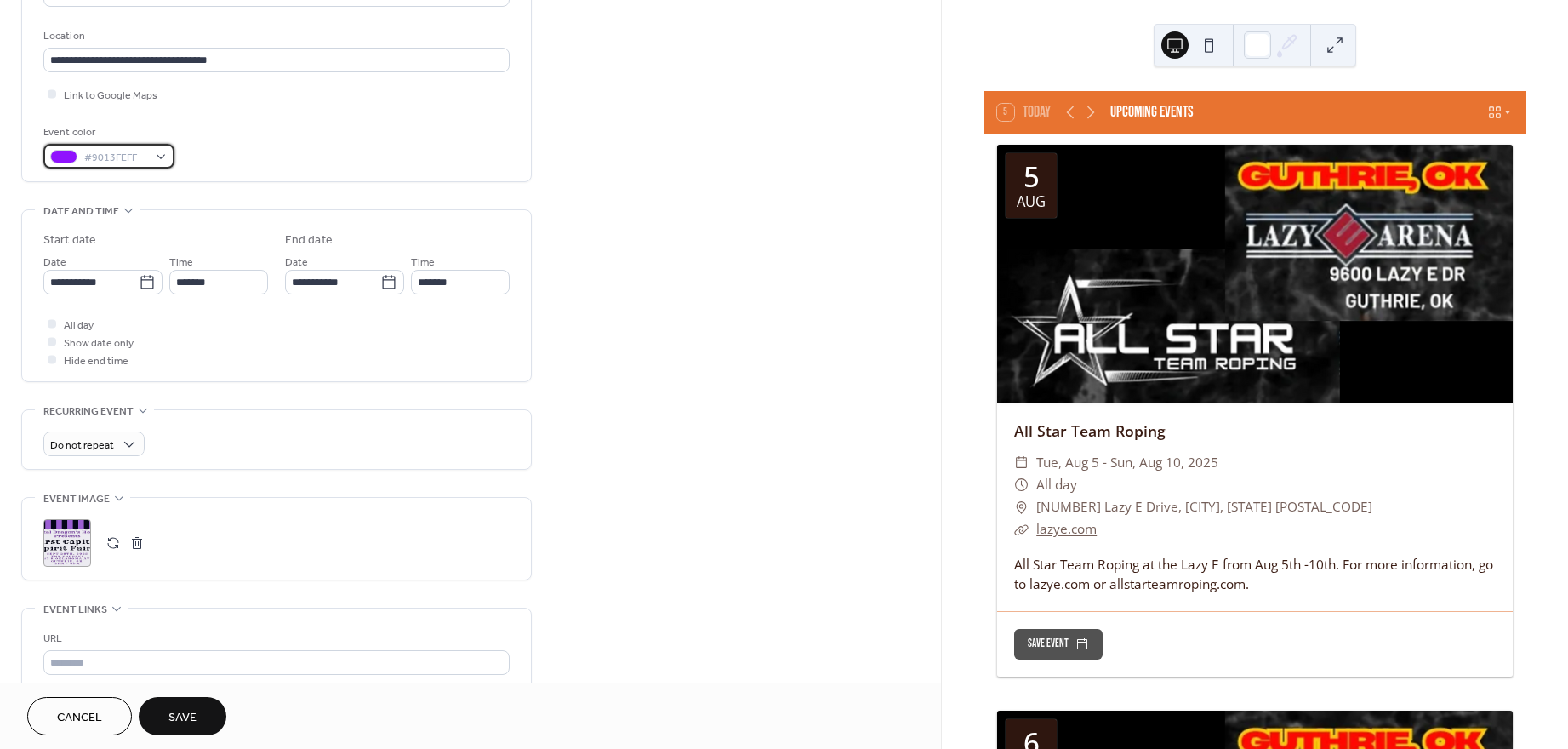 click on "#9013FEFF" at bounding box center [109, 156] 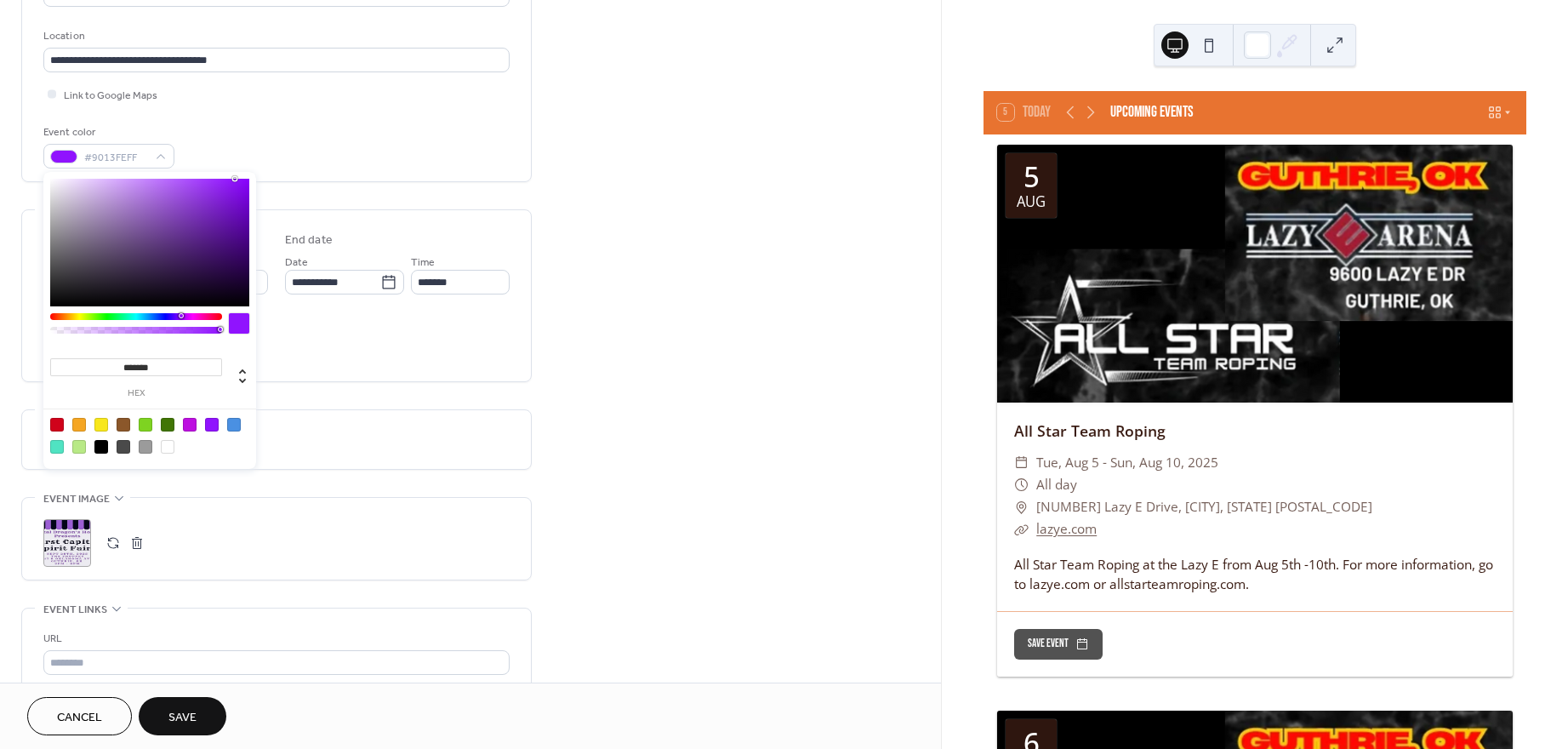 type on "*******" 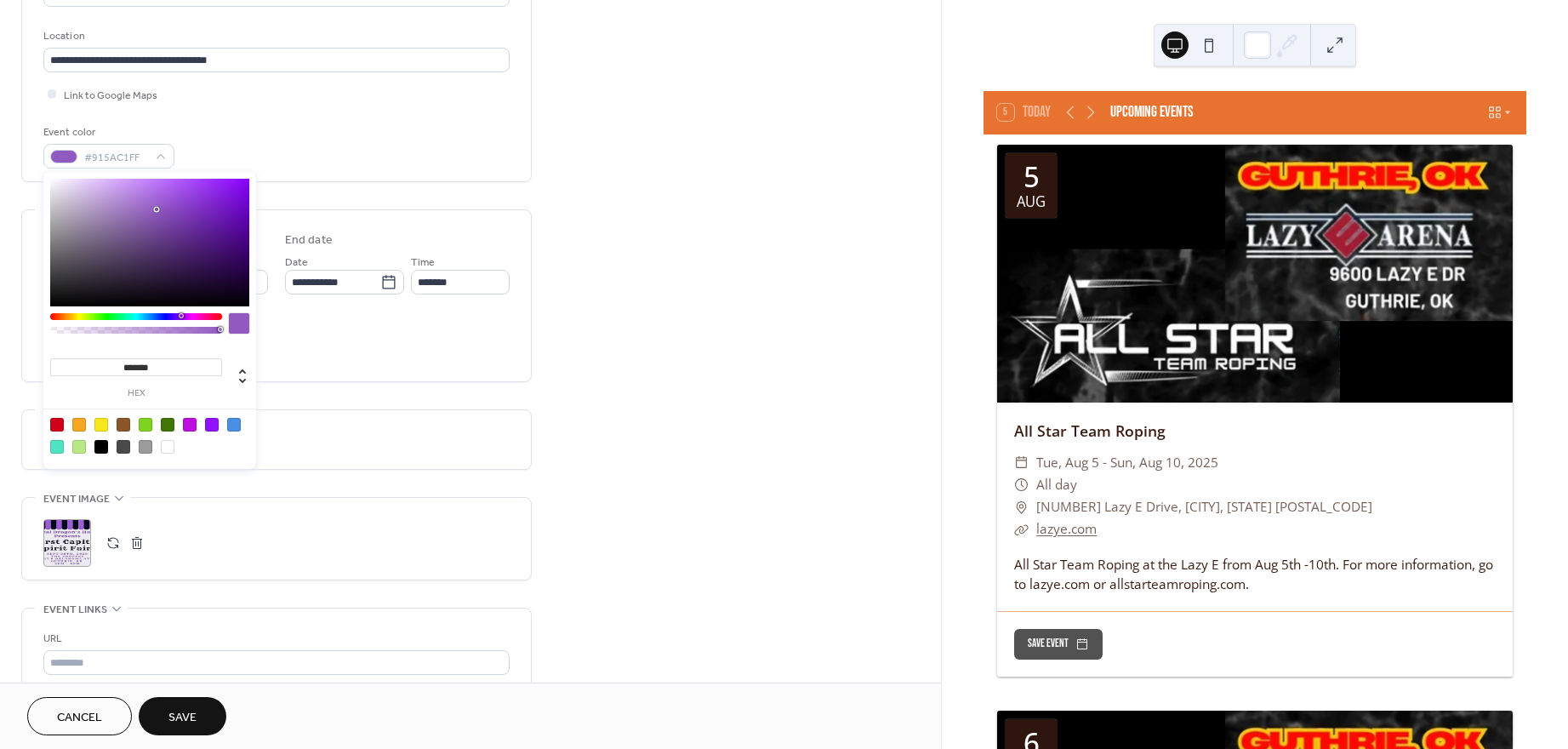 click at bounding box center (150, 243) 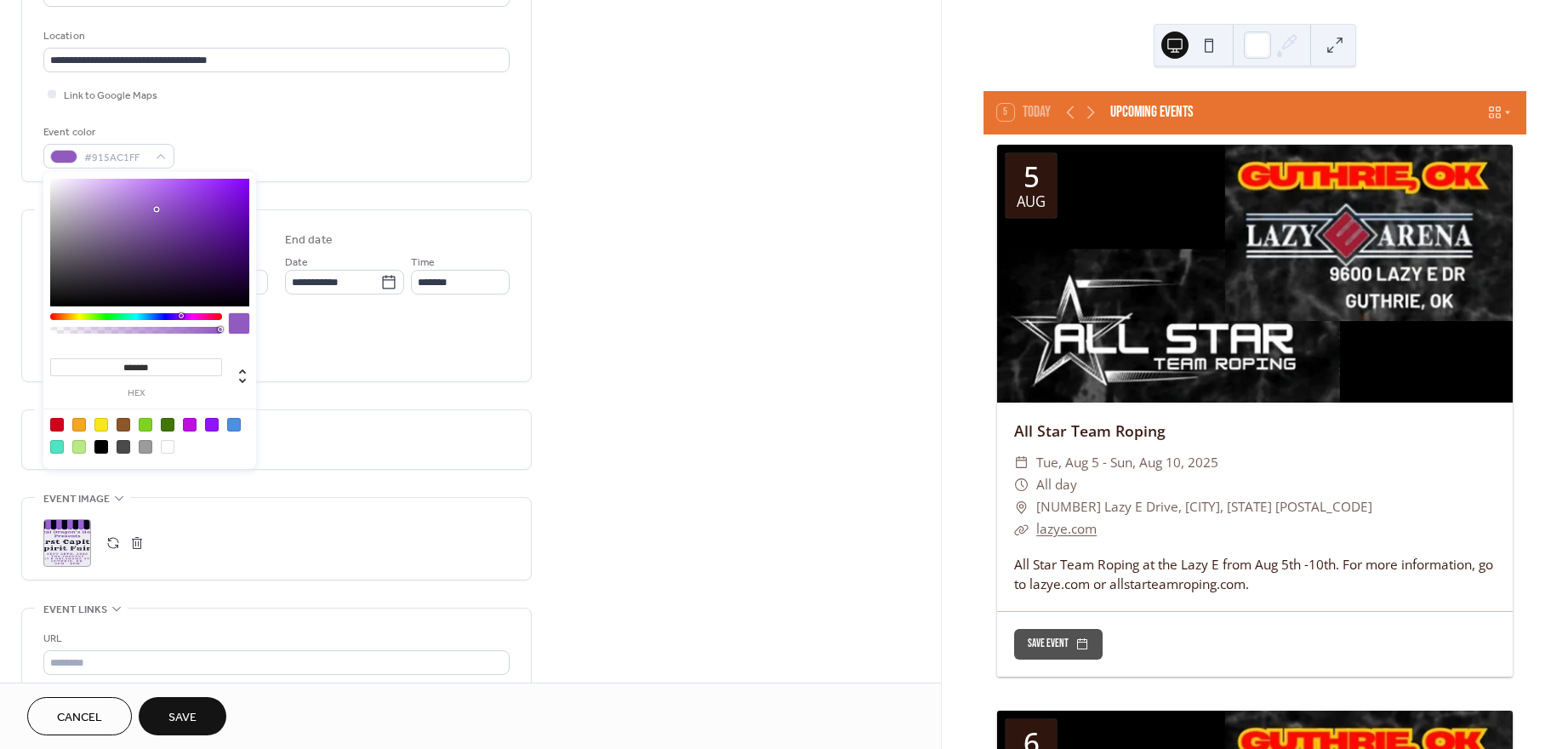 click on "**********" at bounding box center (470, 334) 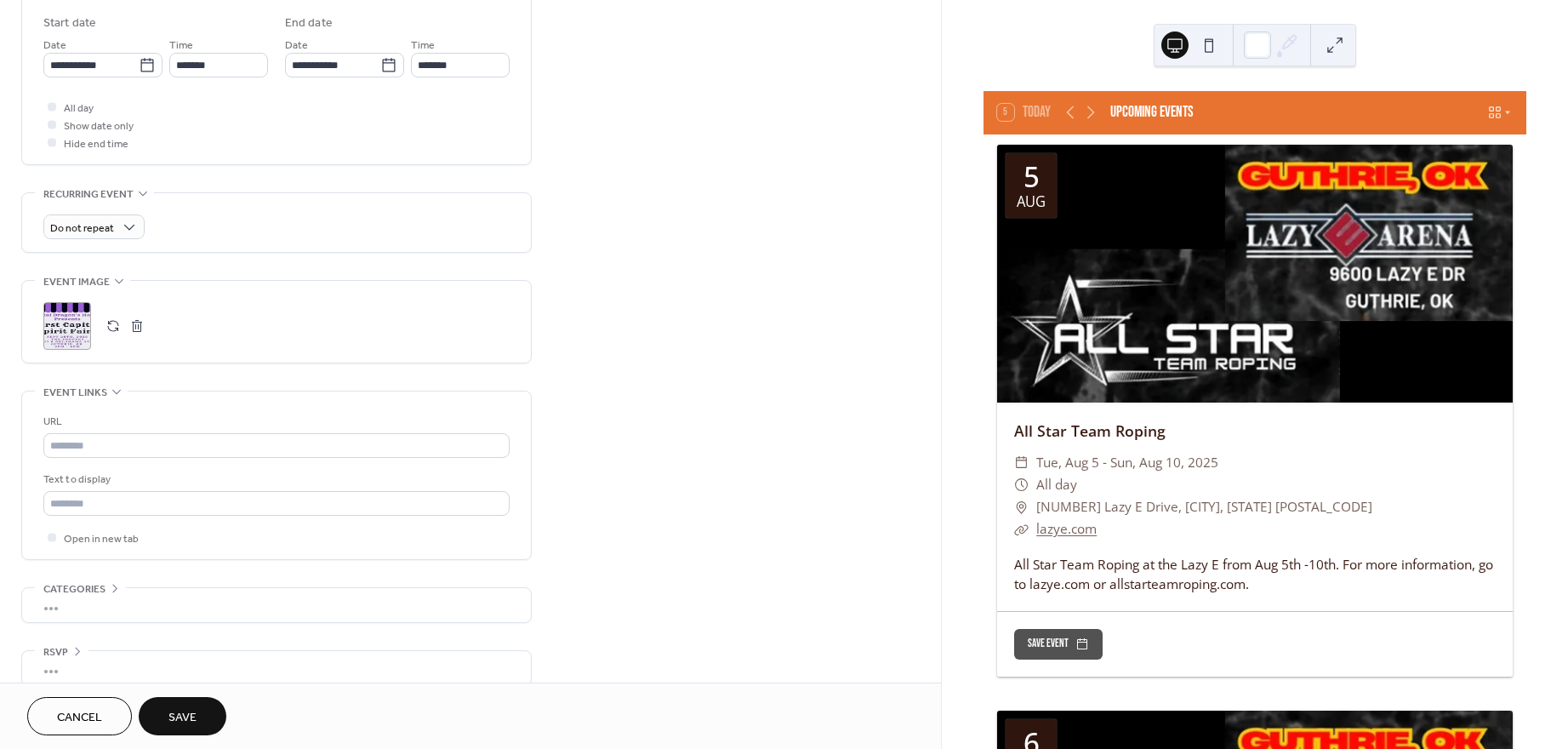scroll, scrollTop: 583, scrollLeft: 0, axis: vertical 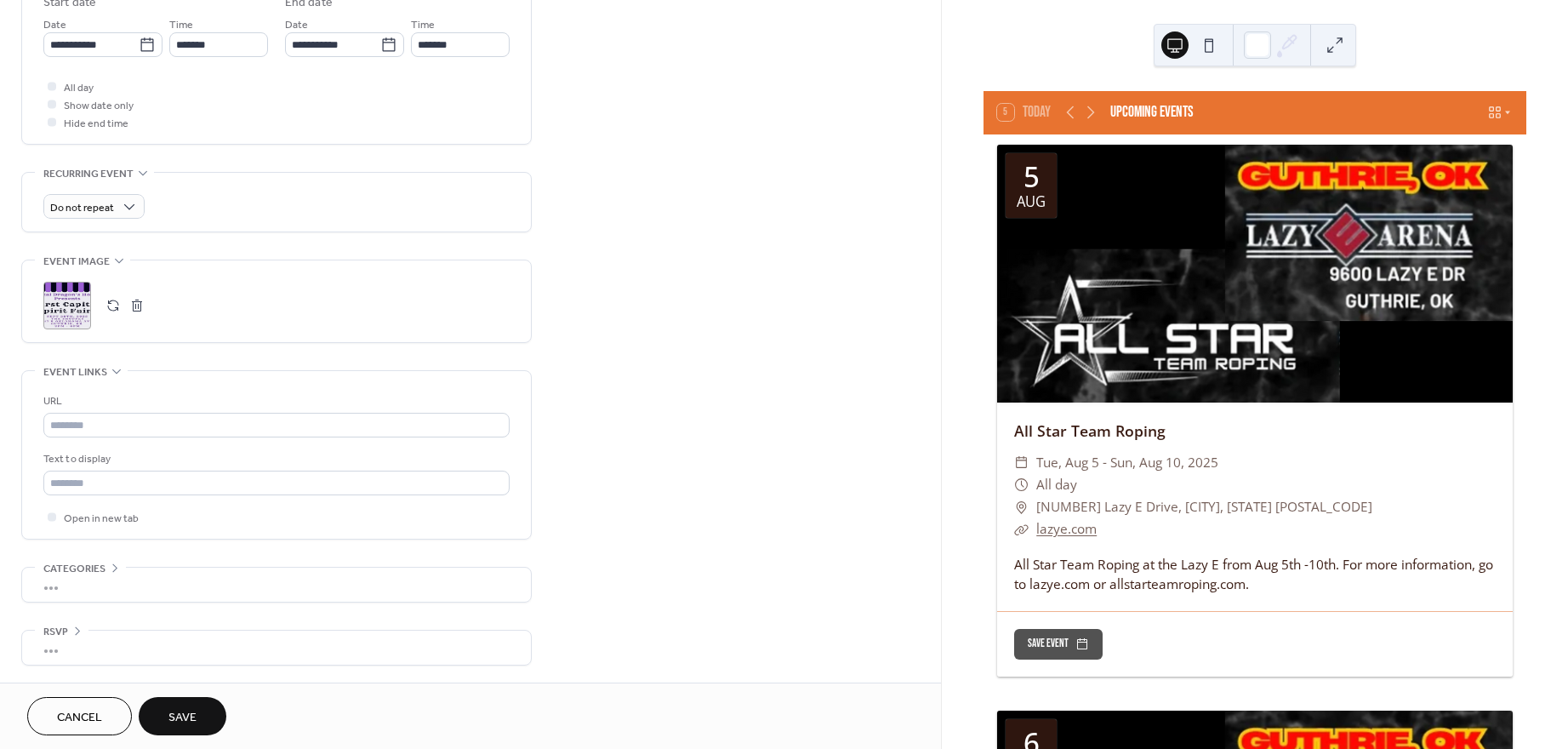 click on "Save" at bounding box center (182, 718) 